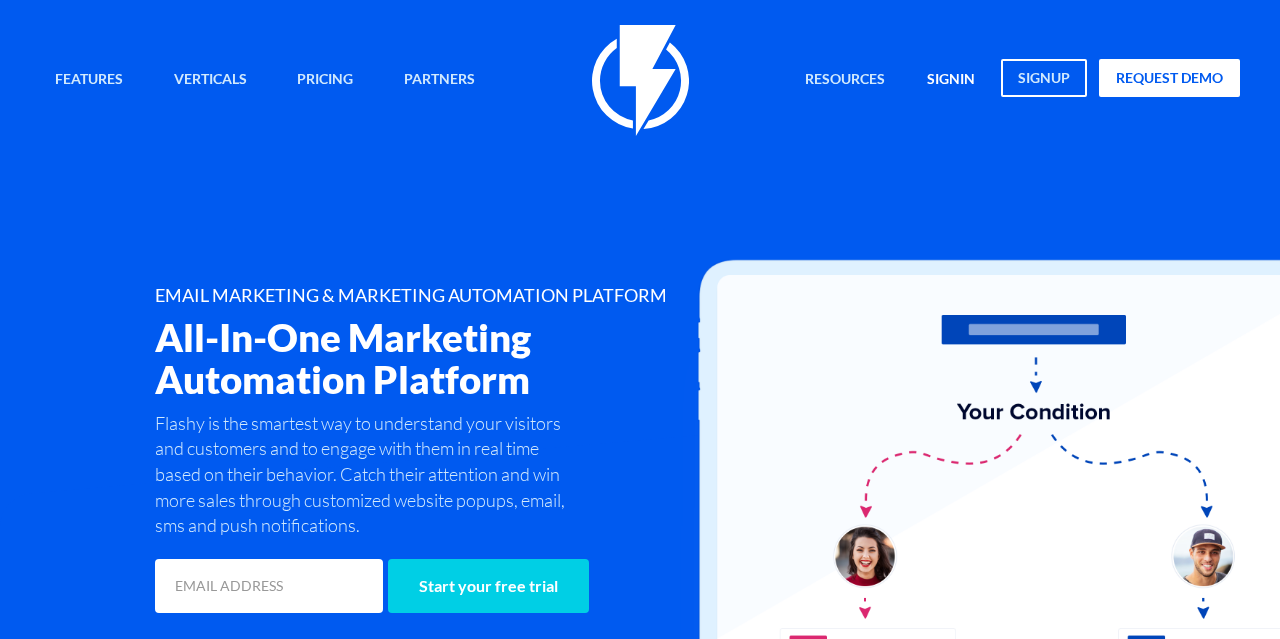 scroll, scrollTop: 0, scrollLeft: 0, axis: both 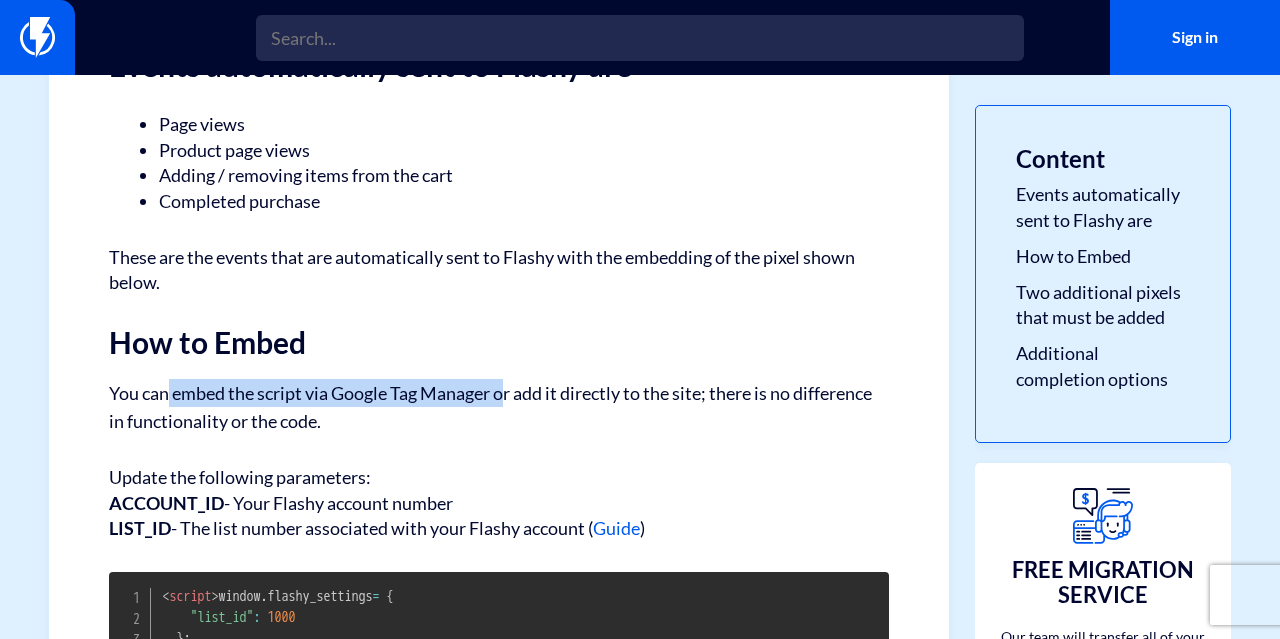 drag, startPoint x: 174, startPoint y: 407, endPoint x: 513, endPoint y: 394, distance: 339.24918 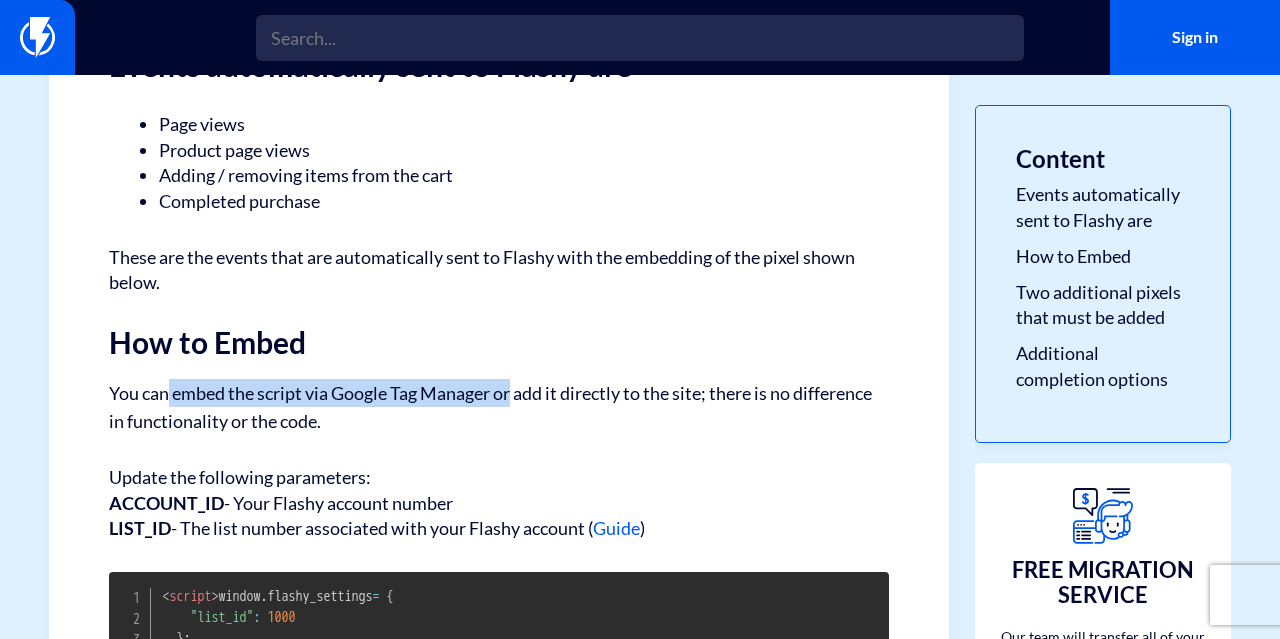 click on "You can embed the script via Google Tag Manager or add it directly to the site; there is no difference in functionality or the code." at bounding box center [499, 407] 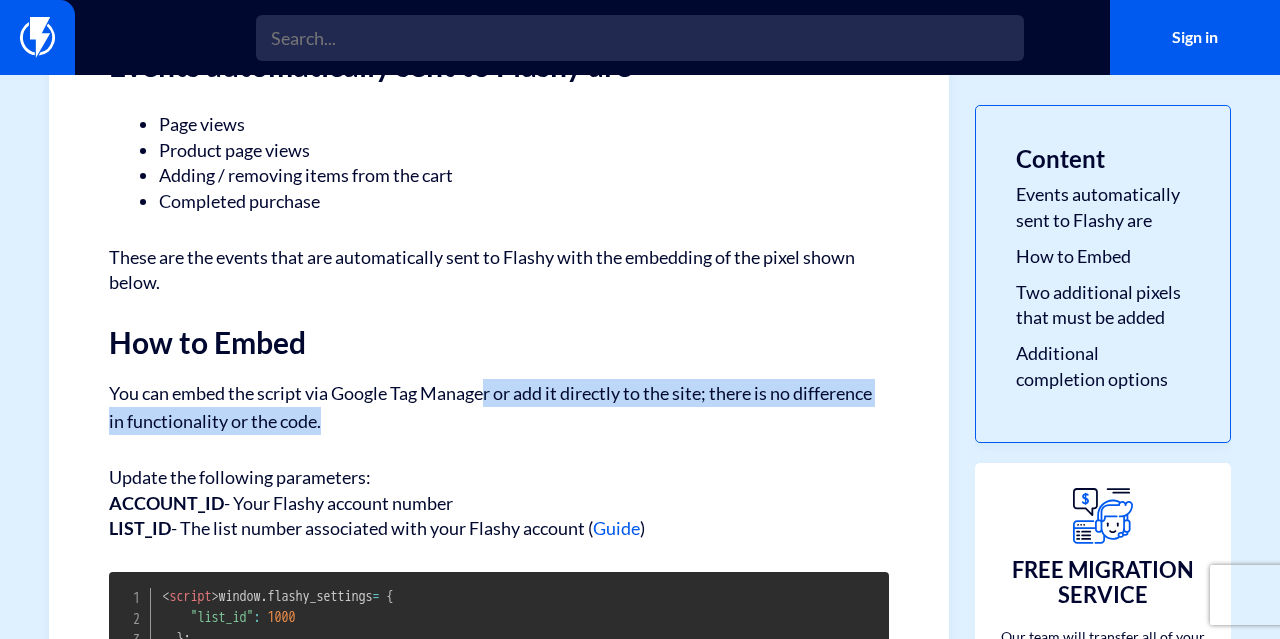drag, startPoint x: 440, startPoint y: 411, endPoint x: 488, endPoint y: 381, distance: 56.603886 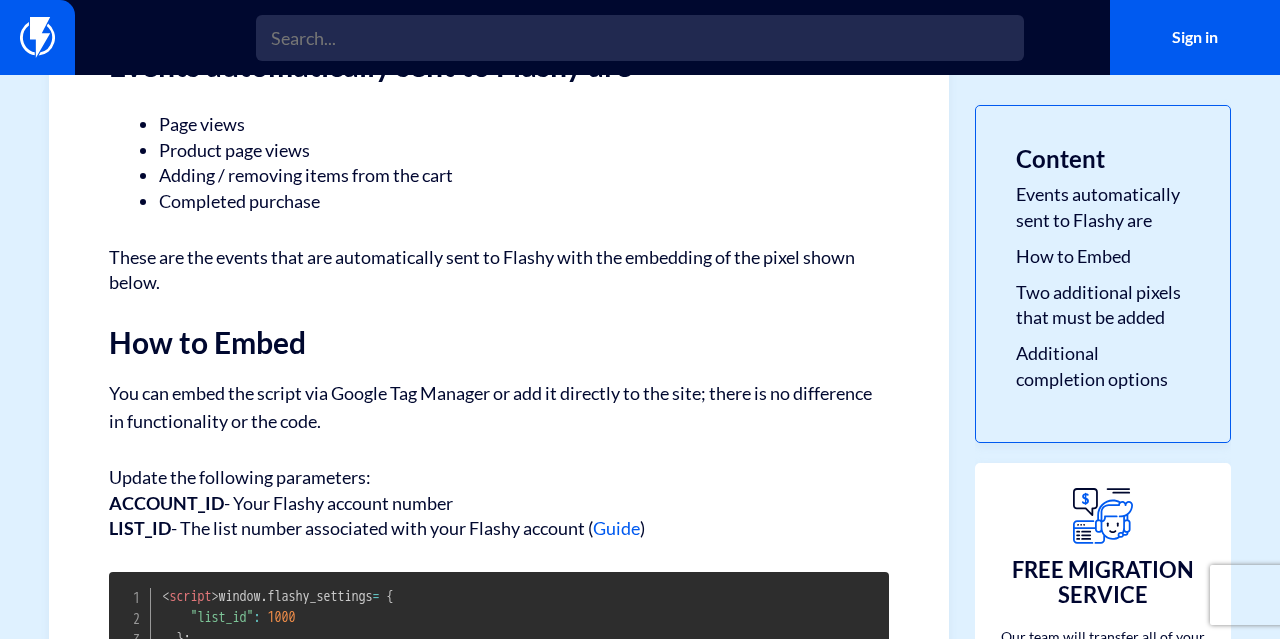 click on "You can embed the script via Google Tag Manager or add it directly to the site; there is no difference in functionality or the code." at bounding box center [499, 407] 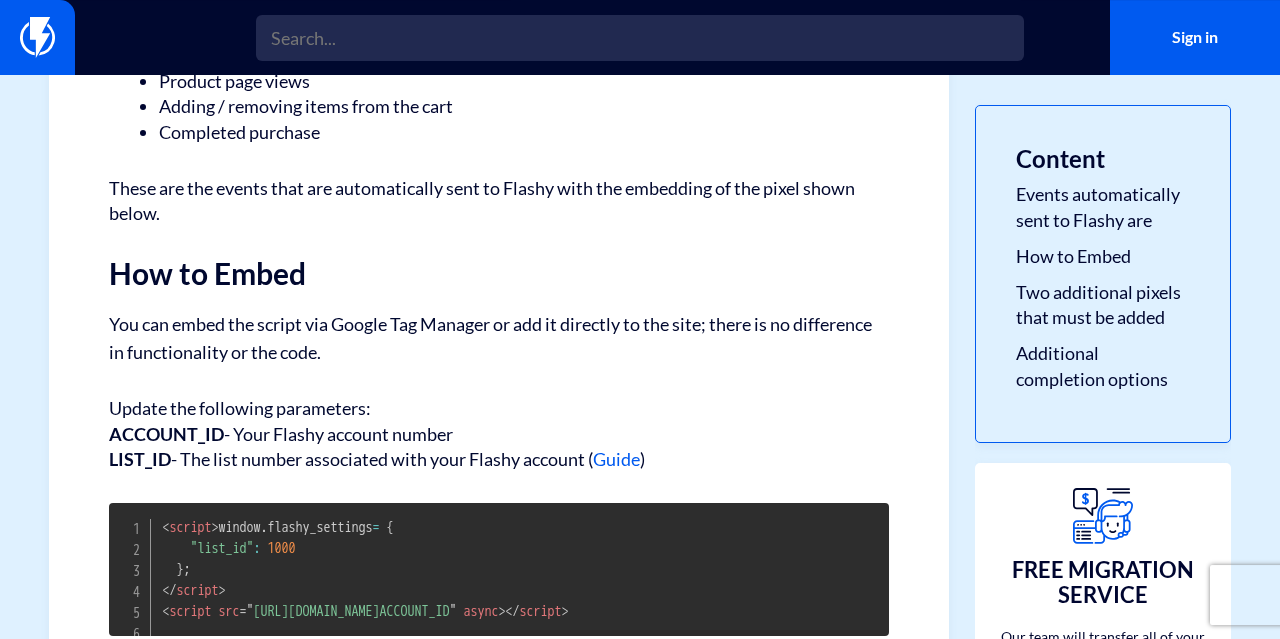 scroll, scrollTop: 540, scrollLeft: 0, axis: vertical 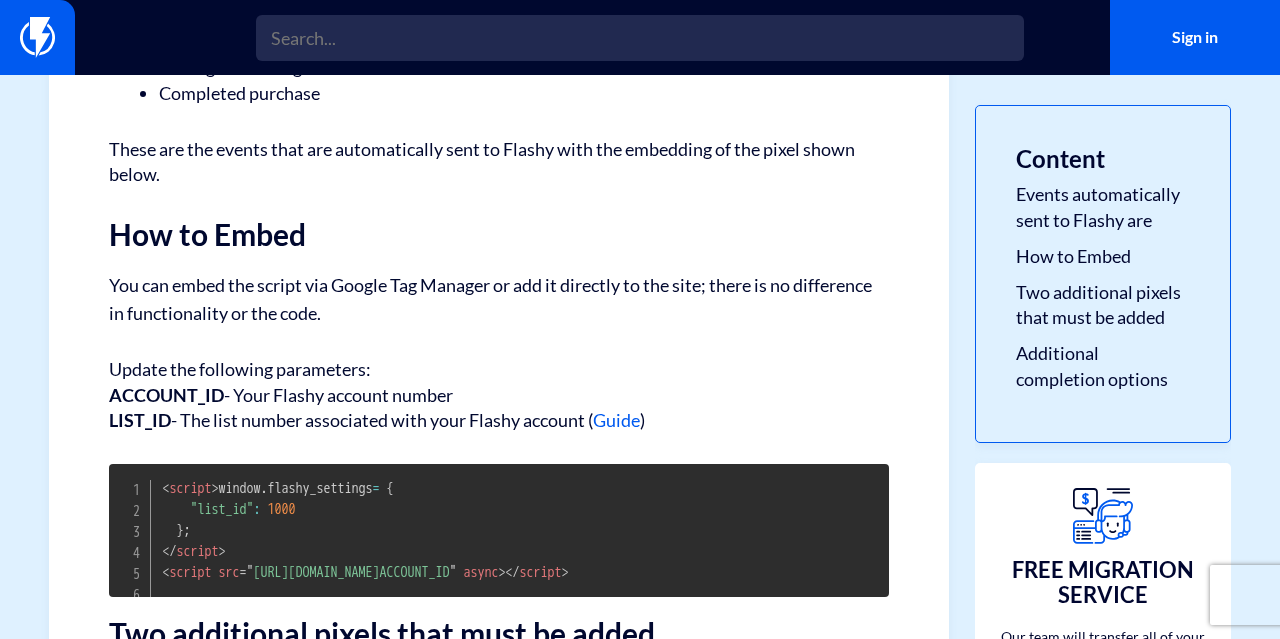 click on "Guide" at bounding box center (616, 420) 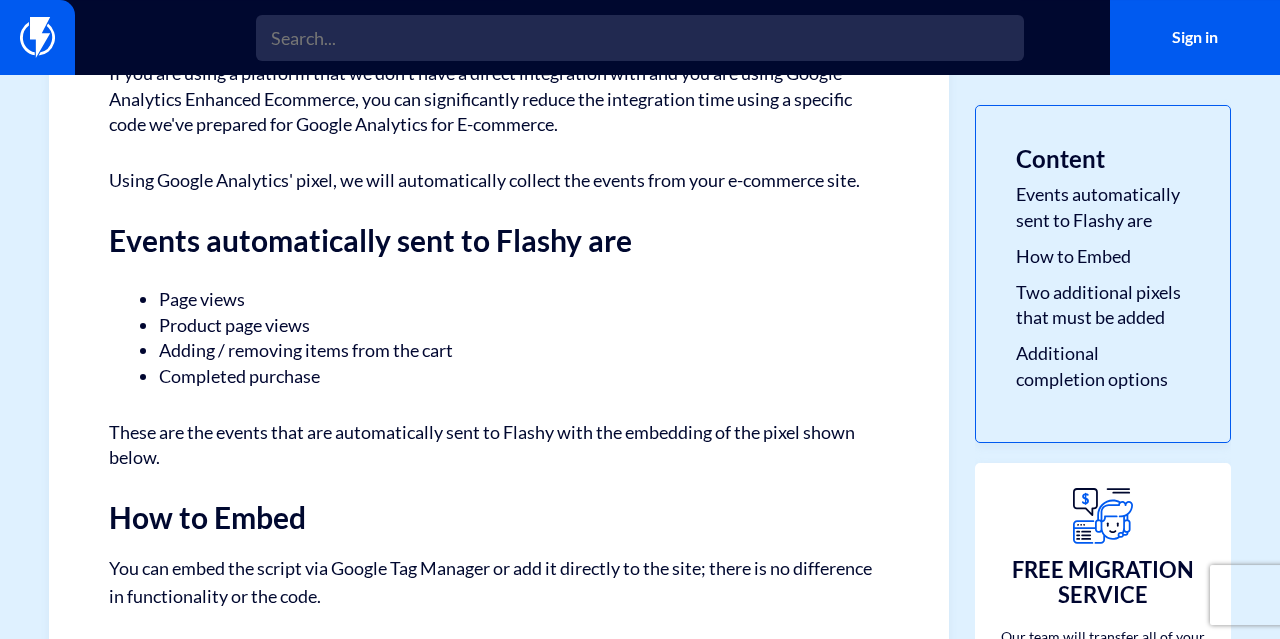 scroll, scrollTop: 216, scrollLeft: 0, axis: vertical 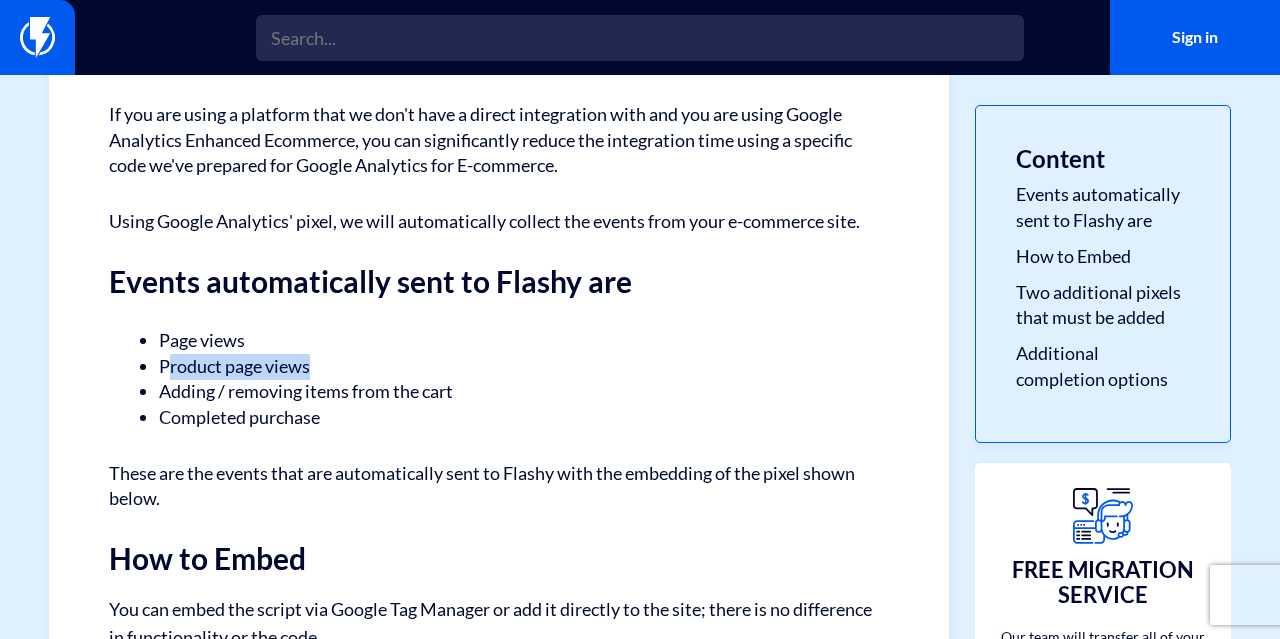 drag, startPoint x: 167, startPoint y: 373, endPoint x: 413, endPoint y: 371, distance: 246.00813 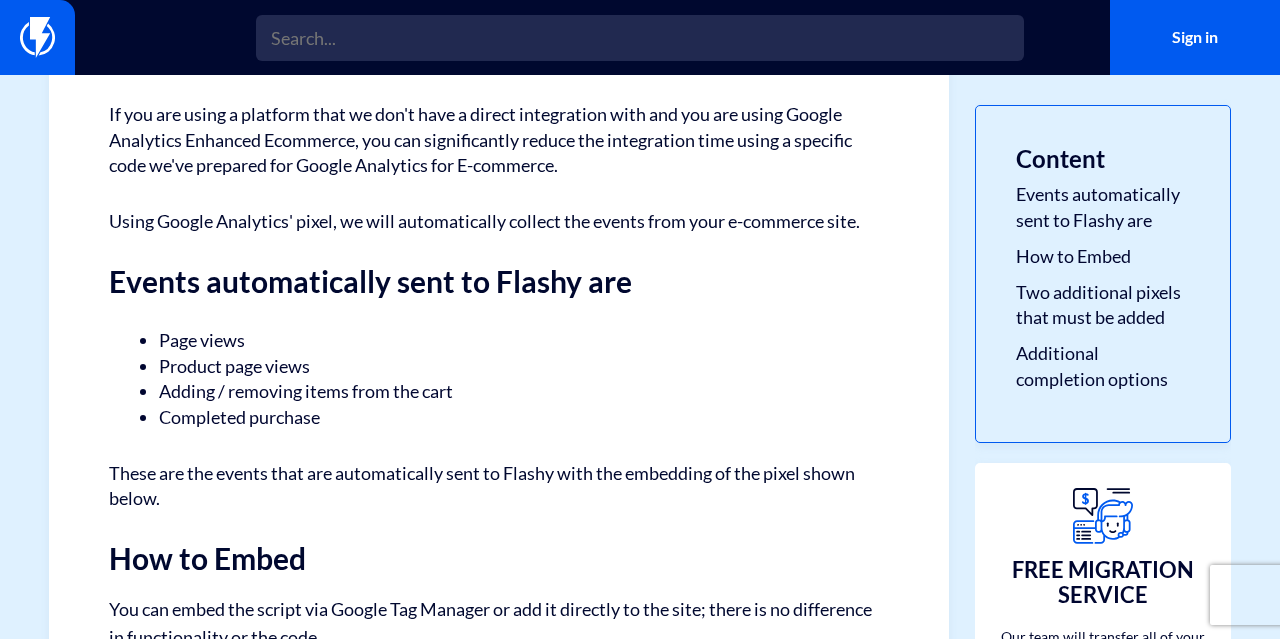click on "Product page views" at bounding box center (499, 367) 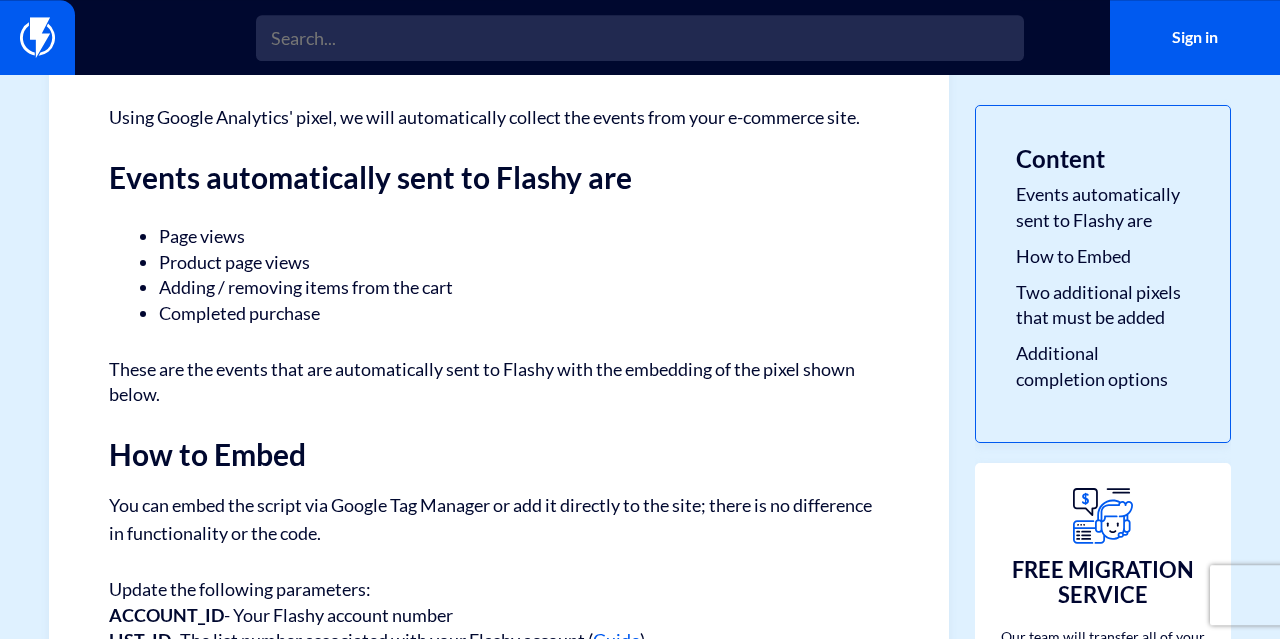 scroll, scrollTop: 324, scrollLeft: 0, axis: vertical 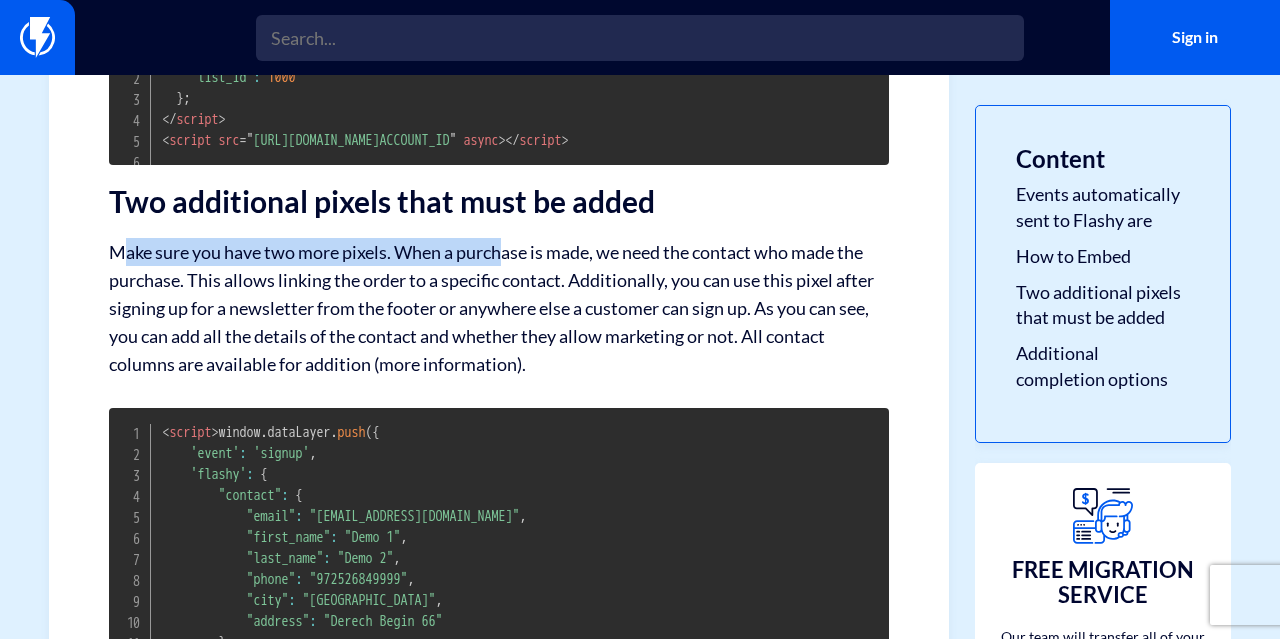 drag, startPoint x: 136, startPoint y: 281, endPoint x: 511, endPoint y: 265, distance: 375.3412 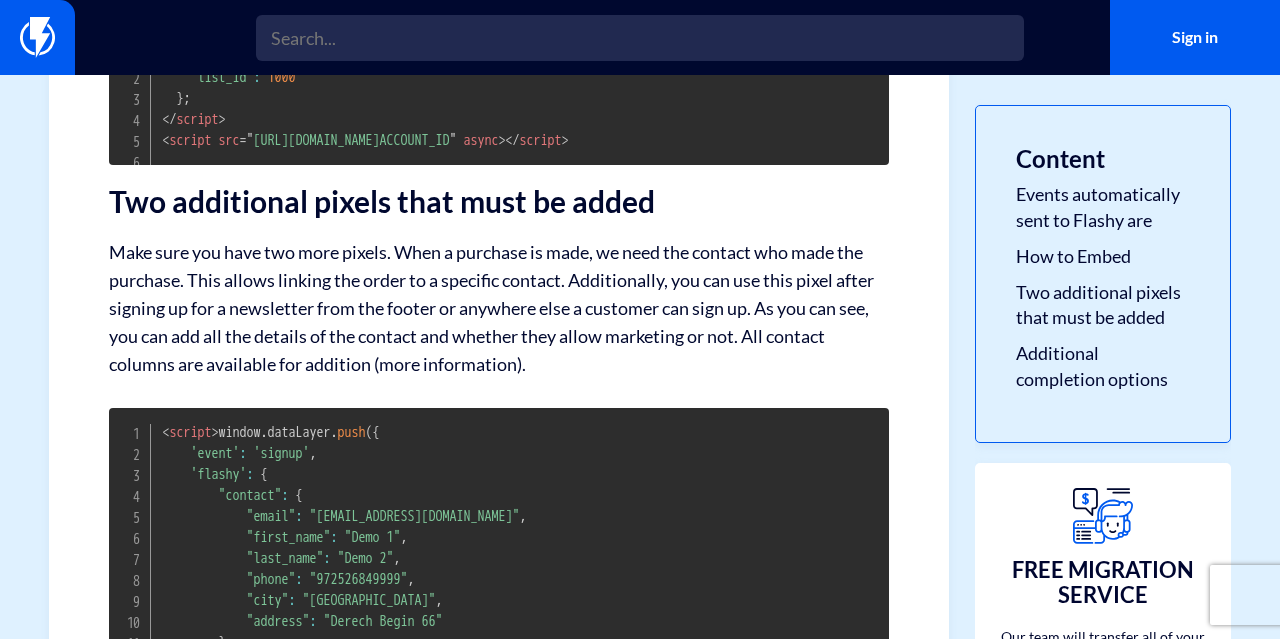 click on "Make sure you have two more pixels. When a purchase is made, we need the contact who made the purchase. This allows linking the order to a specific contact. Additionally, you can use this pixel after signing up for a newsletter from the footer or anywhere else a customer can sign up. As you can see, you can add all the details of the contact and whether they allow marketing or not. All contact columns are available for addition (more information)." at bounding box center (499, 308) 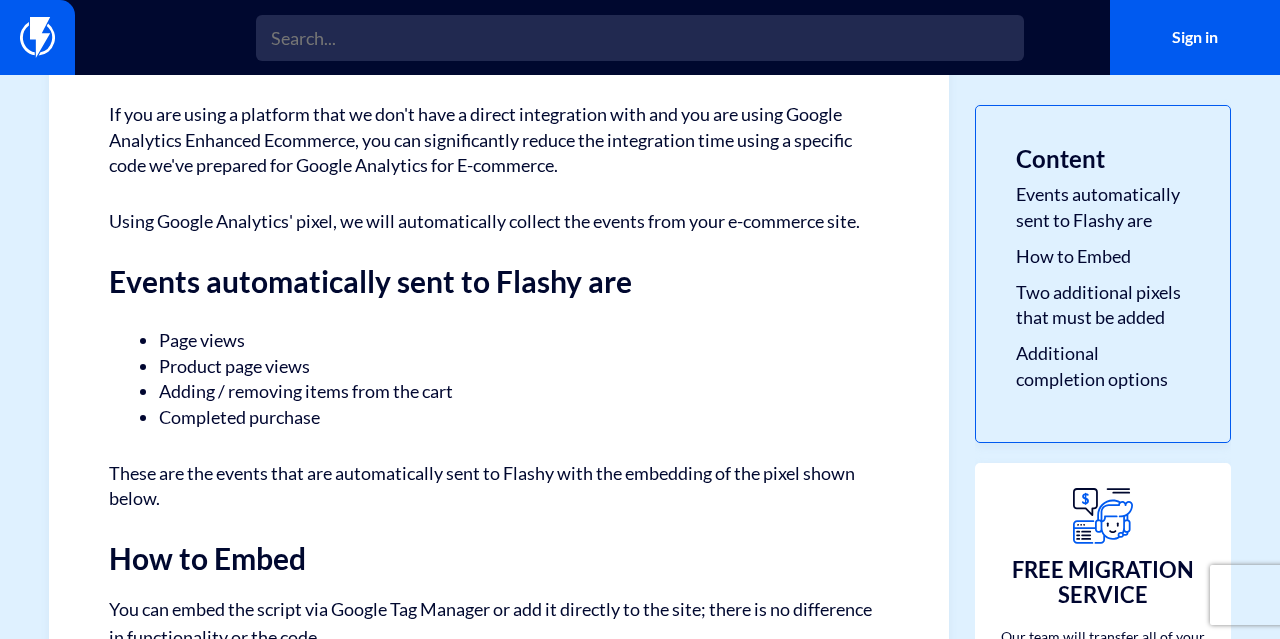 scroll, scrollTop: 0, scrollLeft: 0, axis: both 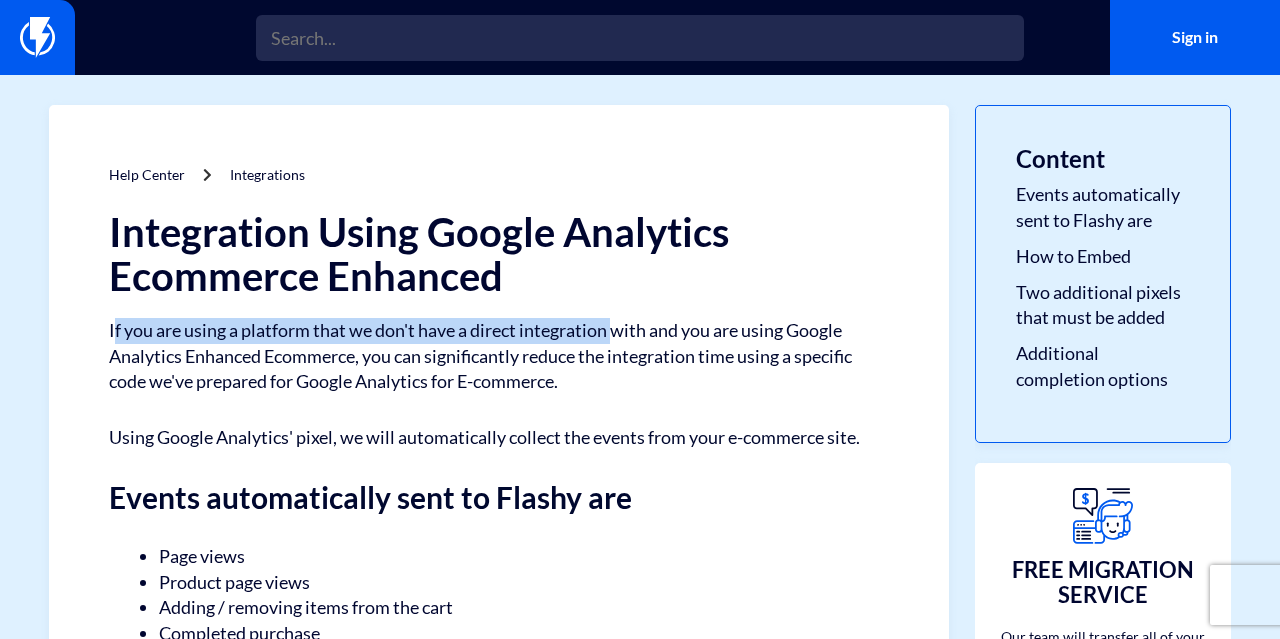drag, startPoint x: 117, startPoint y: 334, endPoint x: 617, endPoint y: 323, distance: 500.12097 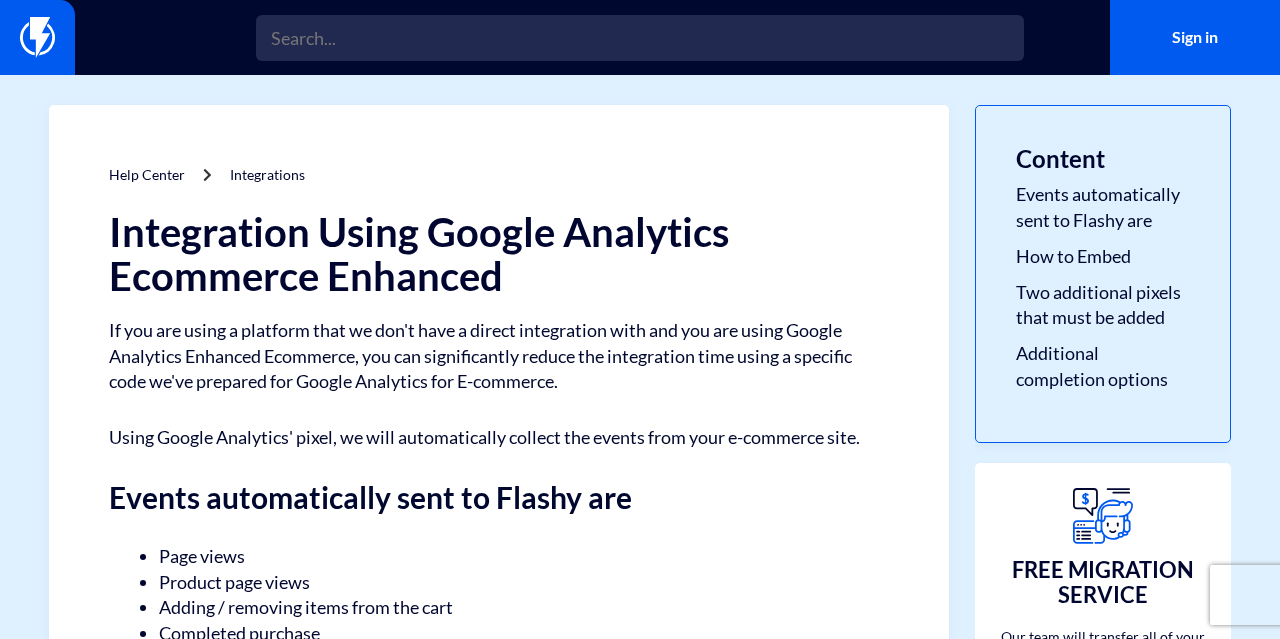 click on "If you are using a platform that we don't have a direct integration with and you are using Google Analytics Enhanced Ecommerce, you can significantly reduce the integration time using a specific code we've prepared for Google Analytics for E-commerce." at bounding box center [499, 356] 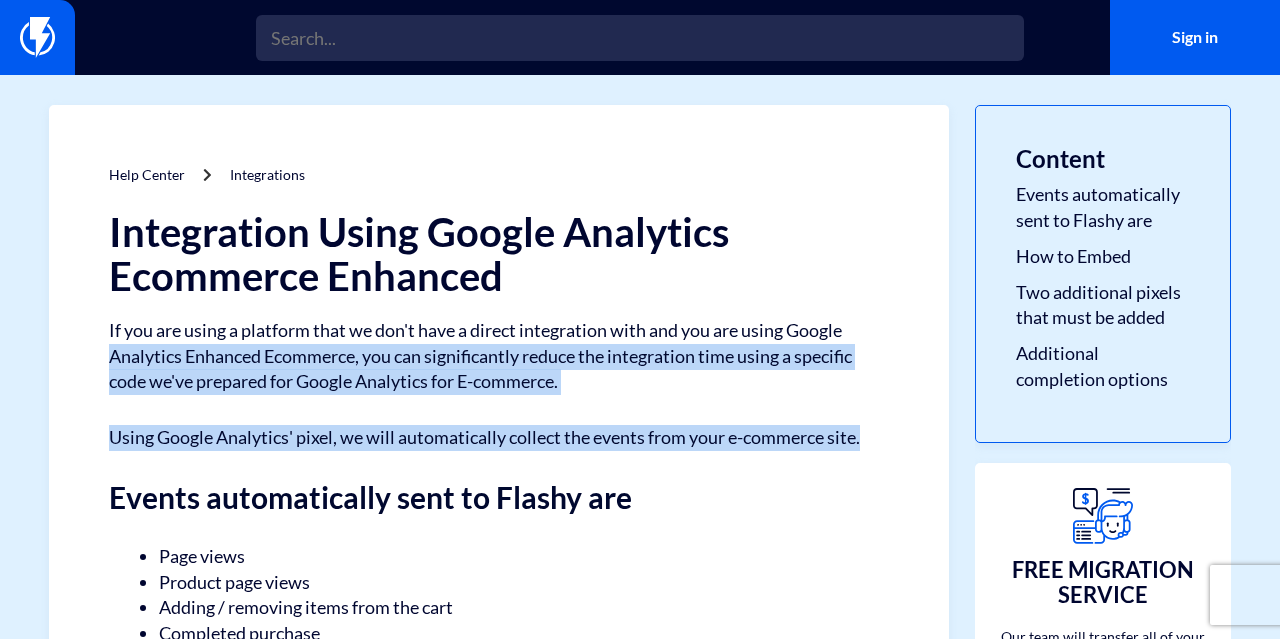 drag, startPoint x: 109, startPoint y: 363, endPoint x: 865, endPoint y: 451, distance: 761.10443 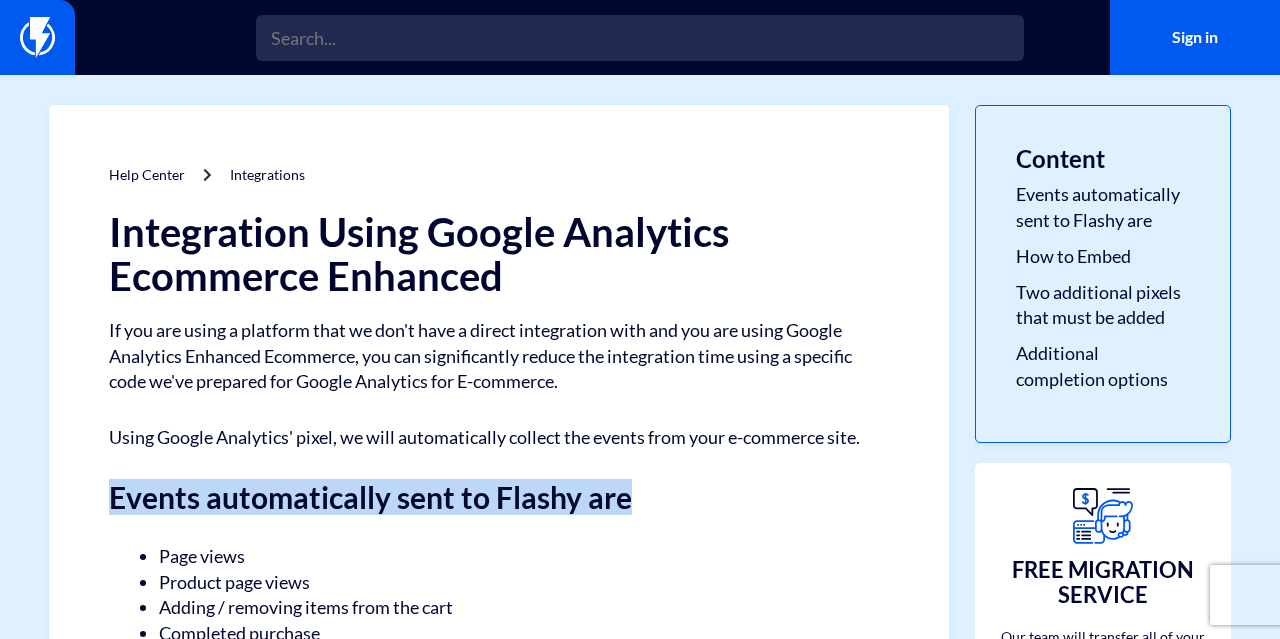 drag, startPoint x: 135, startPoint y: 499, endPoint x: 733, endPoint y: 489, distance: 598.0836 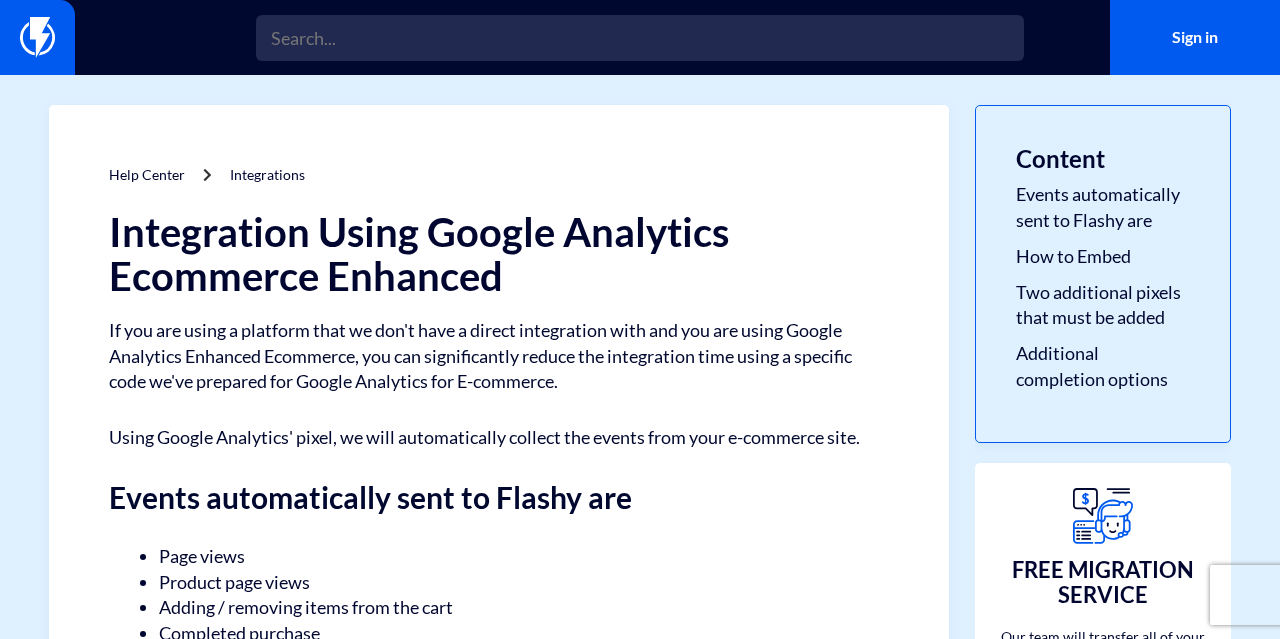 click on "Events automatically sent to Flashy are" at bounding box center [499, 497] 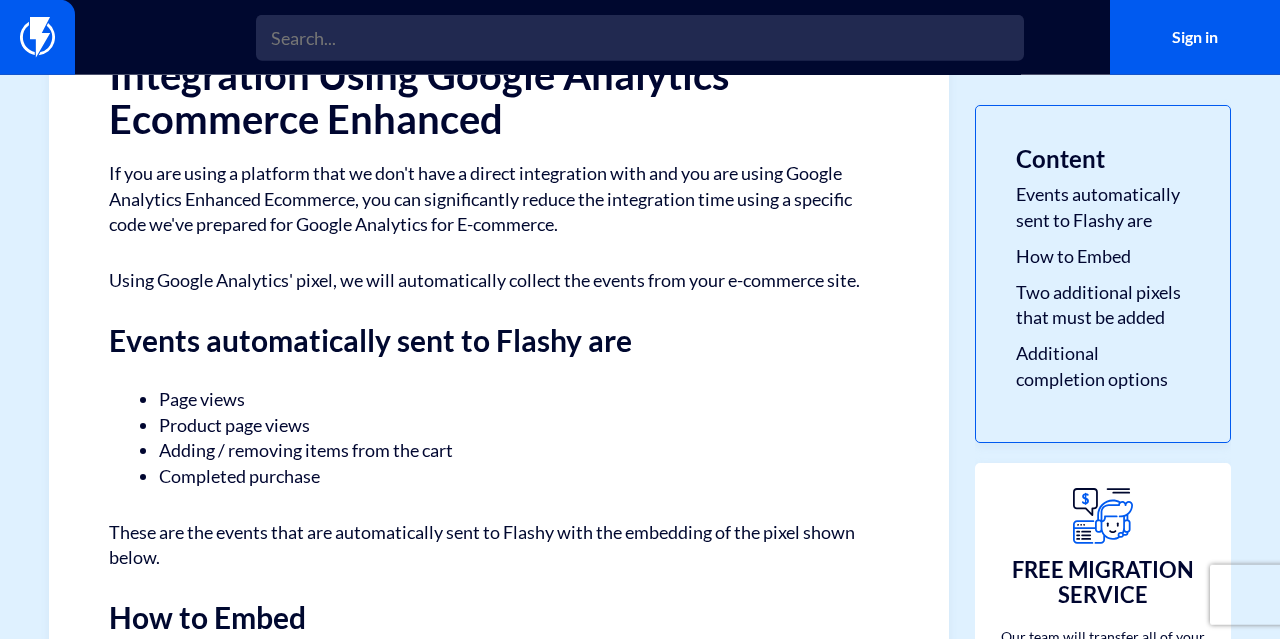 scroll, scrollTop: 216, scrollLeft: 0, axis: vertical 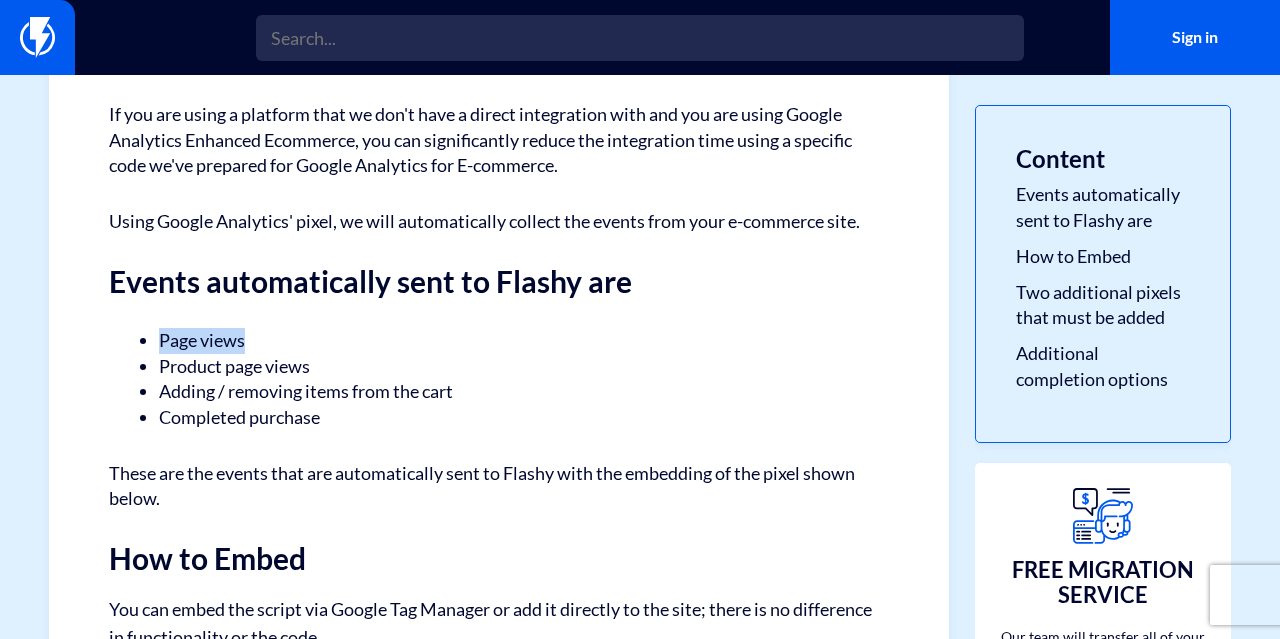drag, startPoint x: 163, startPoint y: 342, endPoint x: 351, endPoint y: 342, distance: 188 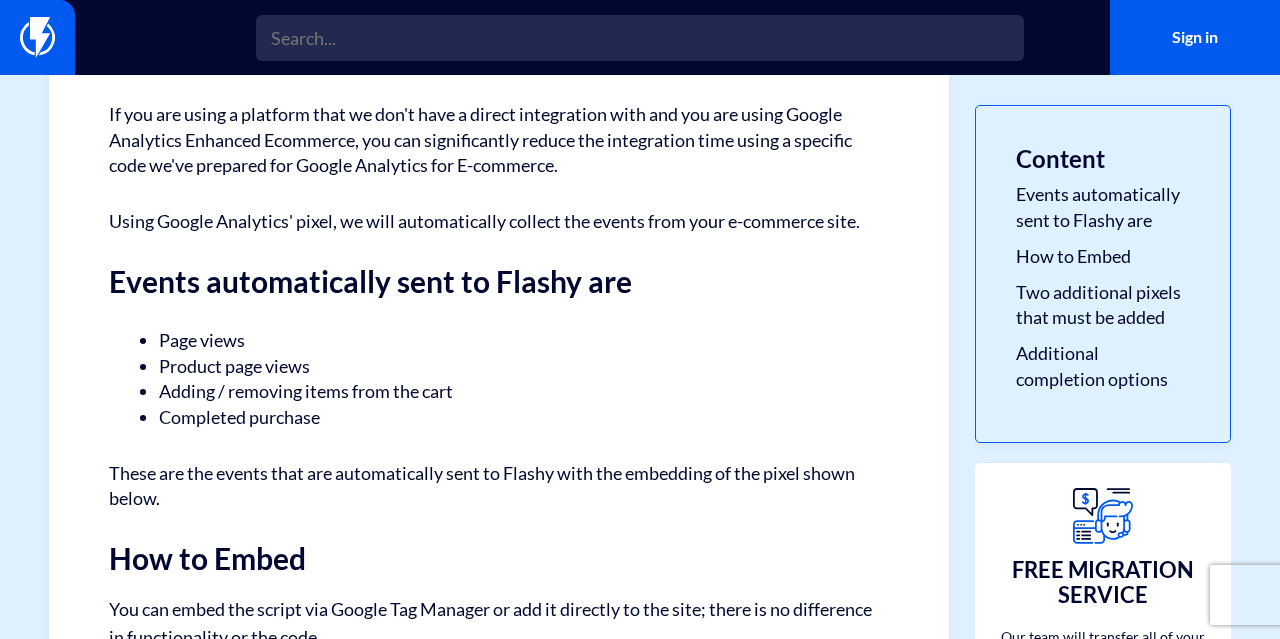 click on "Page views" at bounding box center [499, 341] 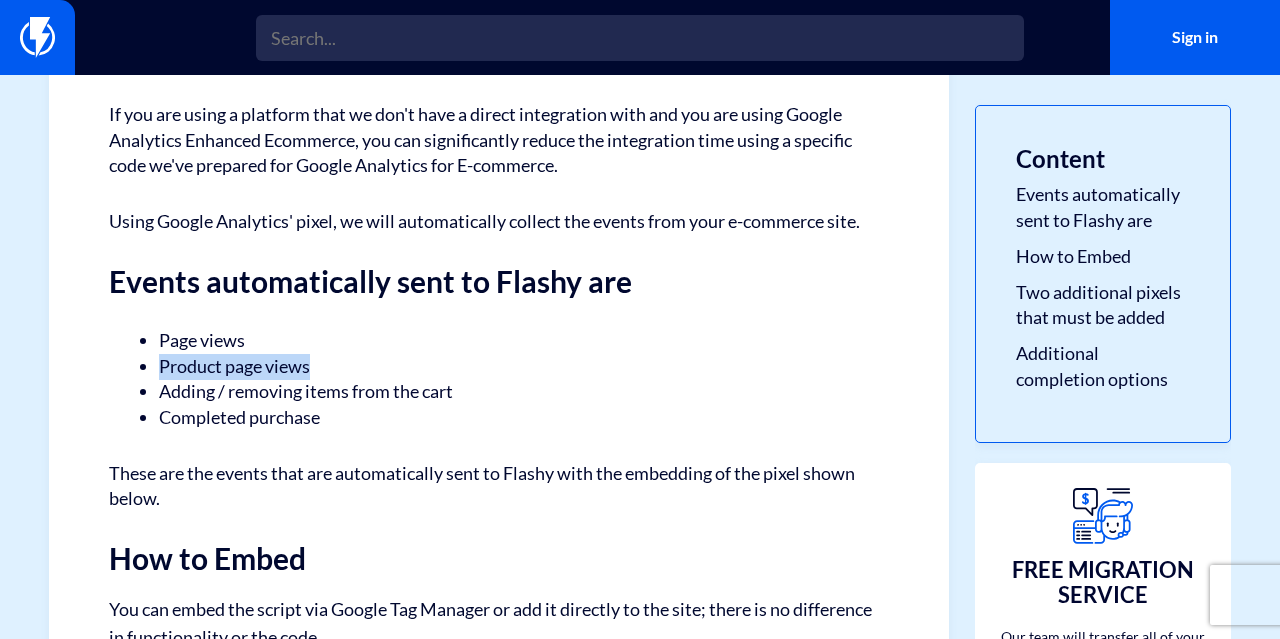 drag, startPoint x: 161, startPoint y: 371, endPoint x: 399, endPoint y: 363, distance: 238.13441 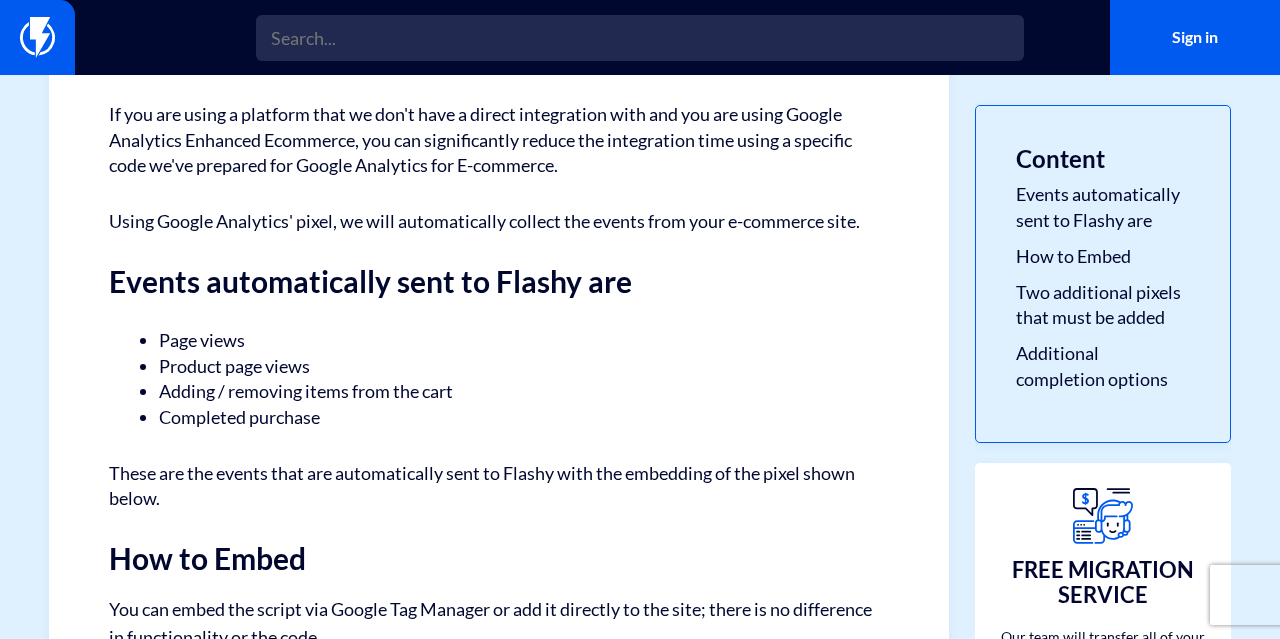 click on "Product page views" at bounding box center (499, 367) 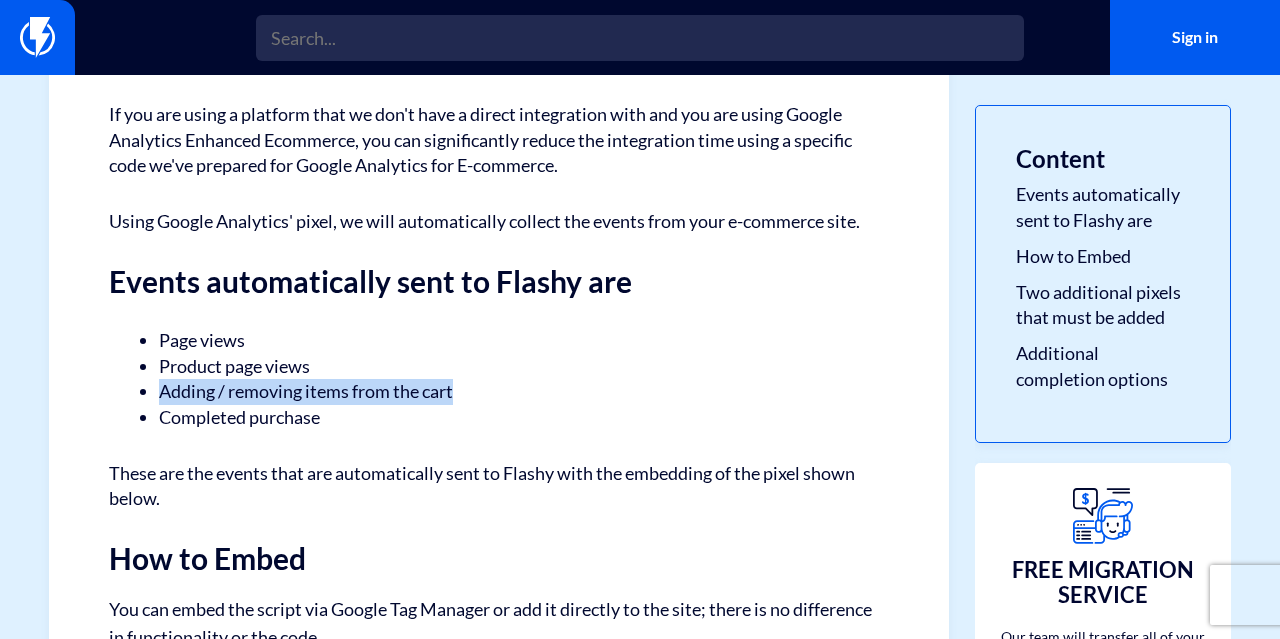 drag, startPoint x: 162, startPoint y: 395, endPoint x: 510, endPoint y: 391, distance: 348.02298 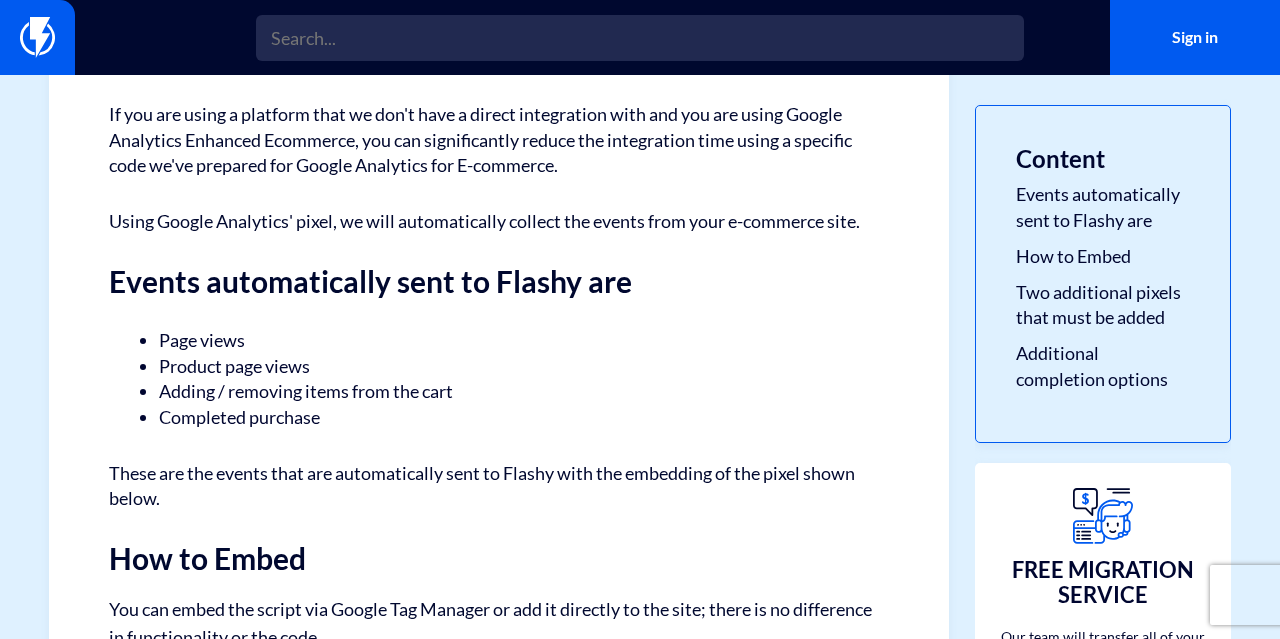click on "Adding / removing items from the cart" at bounding box center [499, 392] 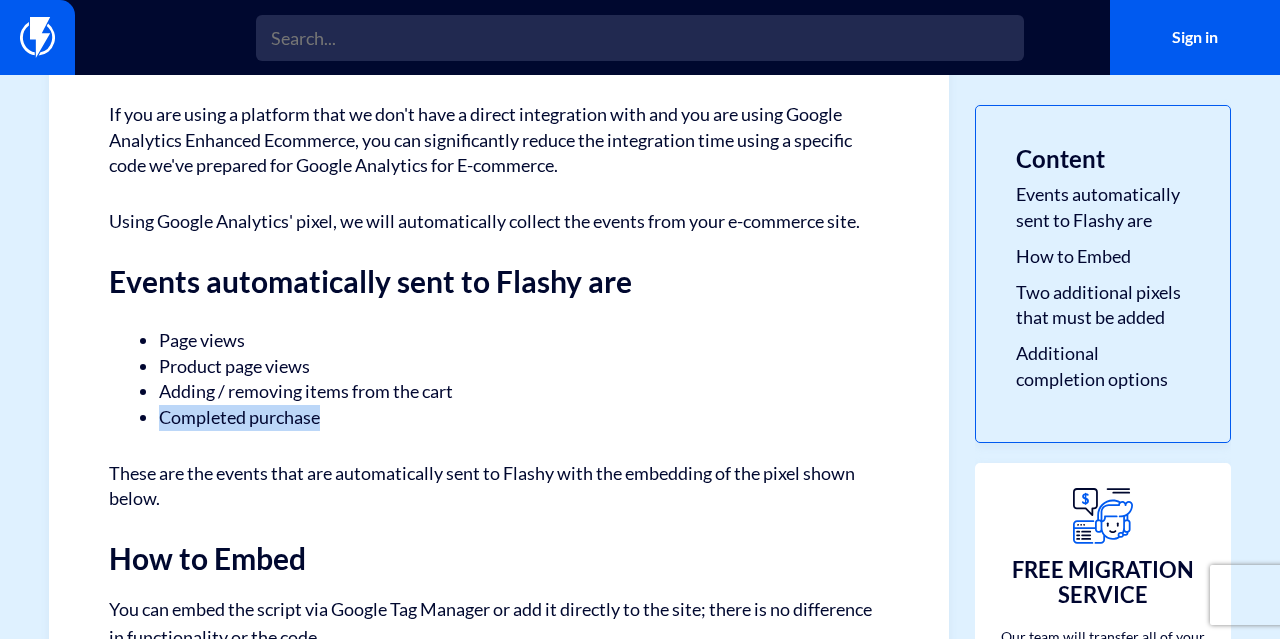 drag, startPoint x: 161, startPoint y: 420, endPoint x: 451, endPoint y: 429, distance: 290.13962 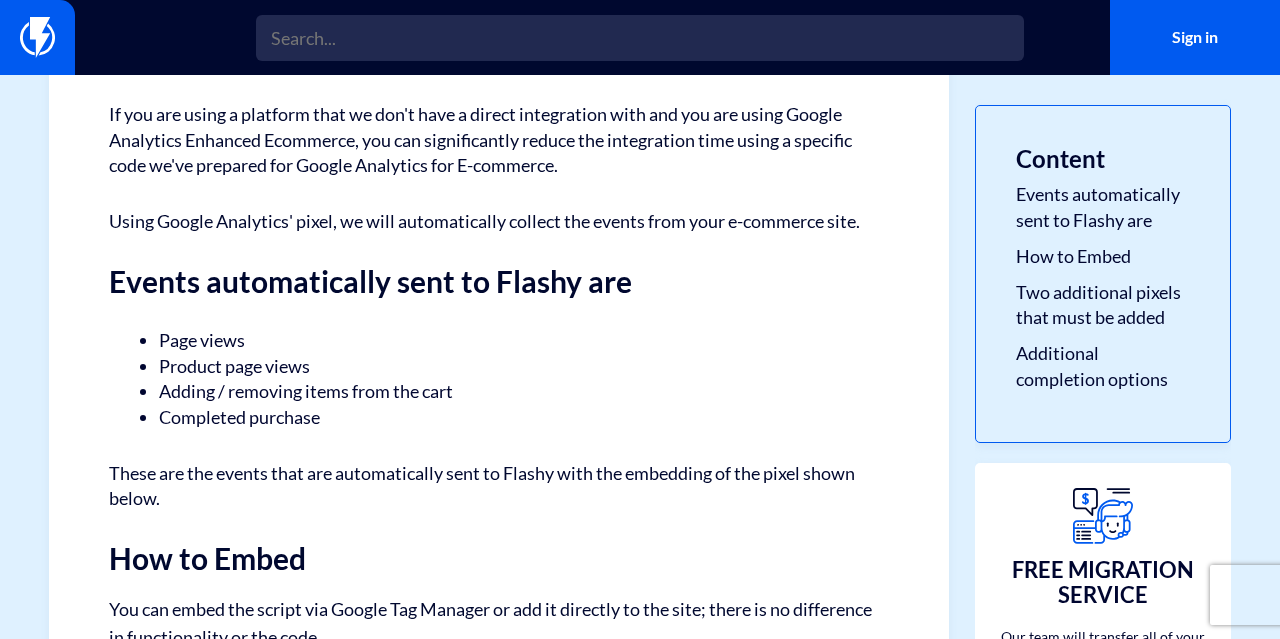 click on "Completed purchase" at bounding box center [499, 418] 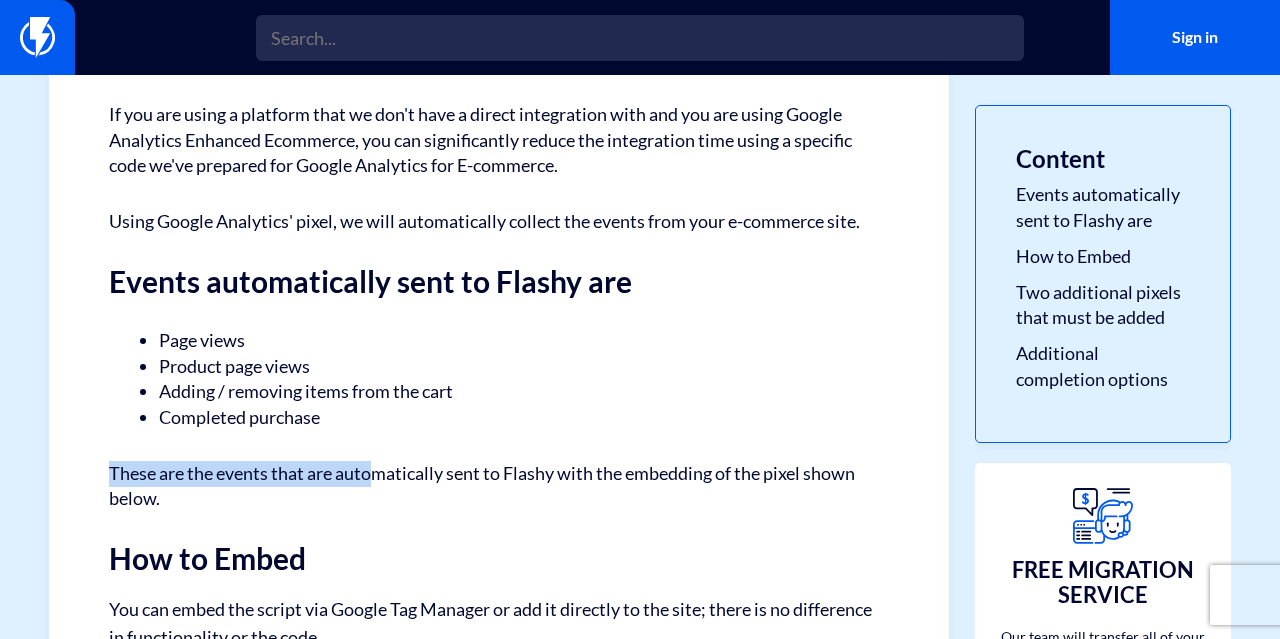 drag, startPoint x: 101, startPoint y: 473, endPoint x: 381, endPoint y: 463, distance: 280.17853 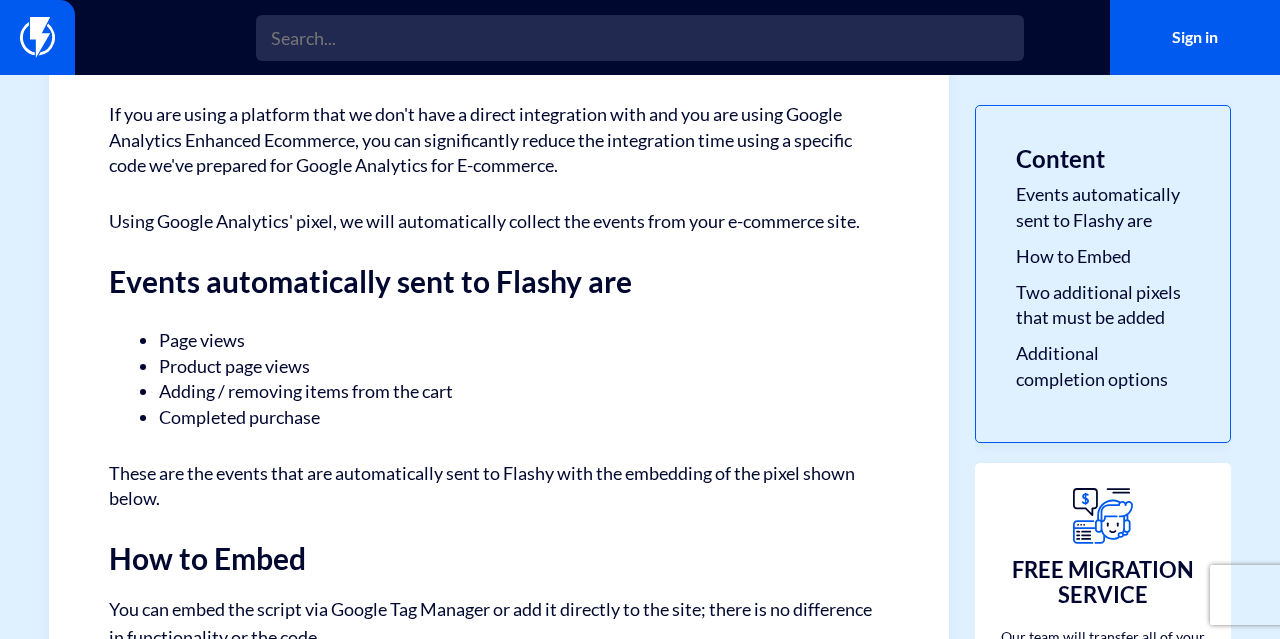 click on "Integration Using Google Analytics Ecommerce Enhanced
If you are using a platform that we don't have a direct integration with and you are using Google Analytics Enhanced Ecommerce, you can significantly reduce the integration time using a specific code we've prepared for Google Analytics for E-commerce.
Using Google Analytics' pixel, we will automatically collect the events from your e-commerce site.
Events automatically sent to Flashy are
Page views Product page views Adding / removing items from the cart Completed purchase
These are the events that are automatically sent to Flashy with the embedding of the pixel shown below.
How to Embed
You can embed the script via Google Tag Manager or add it directly to the site; there is no difference in functionality or the code.
Update the following parameters: ACCOUNT_ID  - Your Flashy account number LIST_ID  - The list number associated with your Flashy account ( Guide )
<" at bounding box center [499, 961] 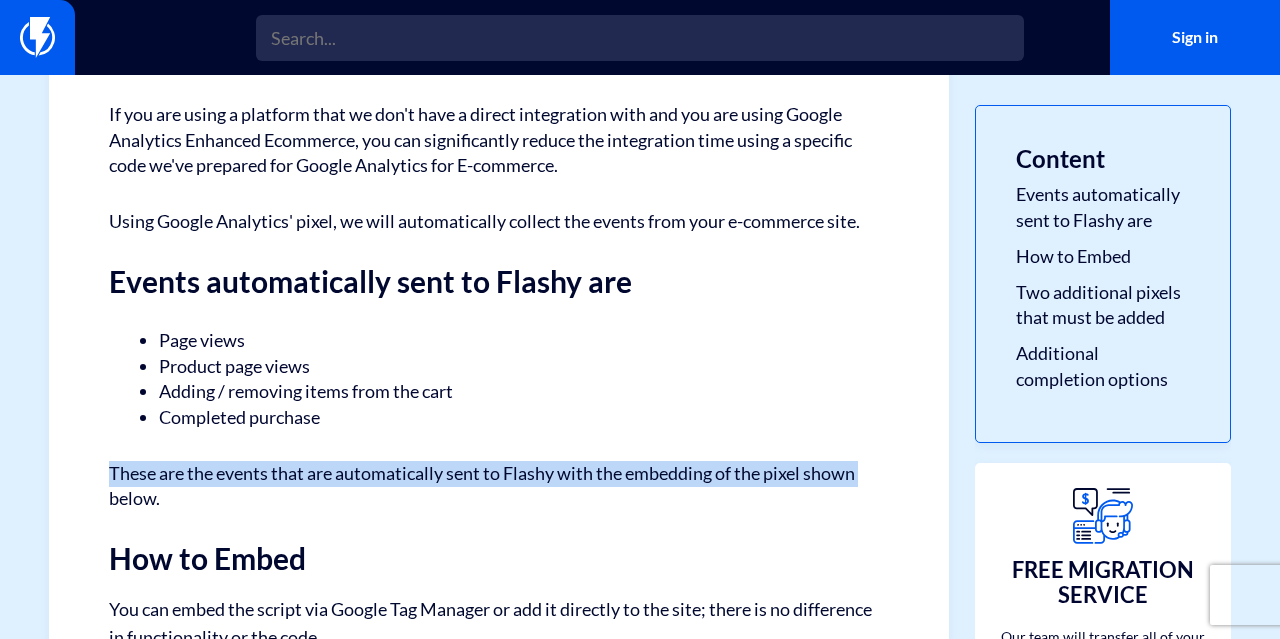 drag, startPoint x: 95, startPoint y: 467, endPoint x: 899, endPoint y: 451, distance: 804.1592 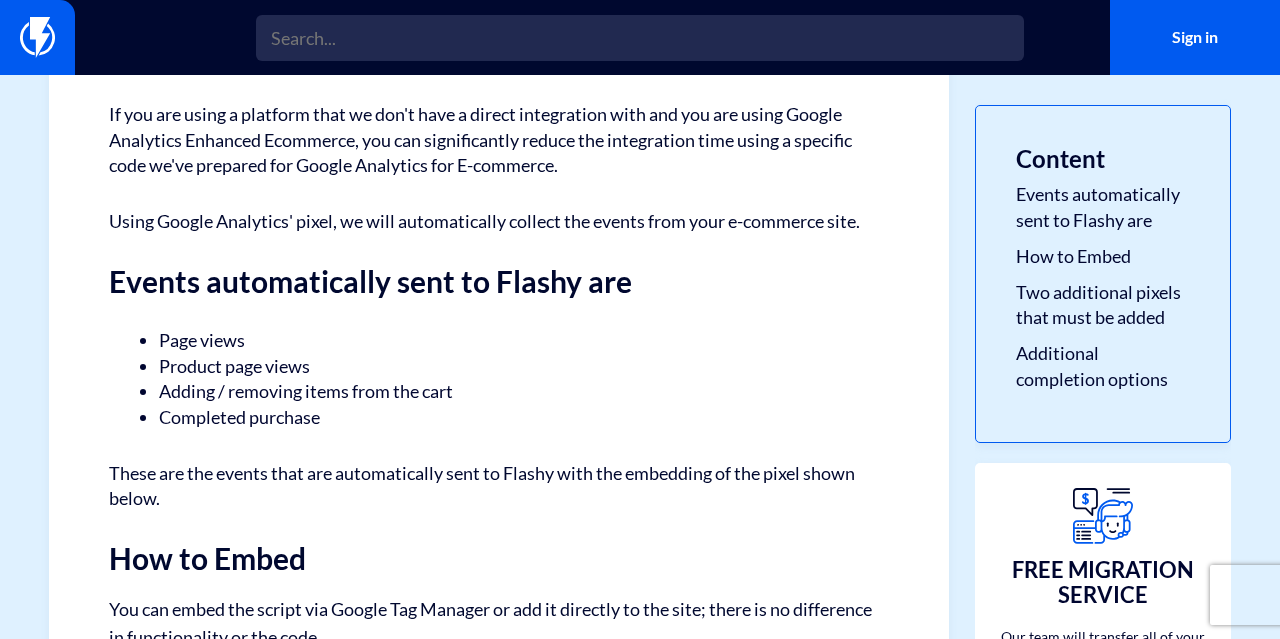 click on "These are the events that are automatically sent to Flashy with the embedding of the pixel shown below." at bounding box center [499, 486] 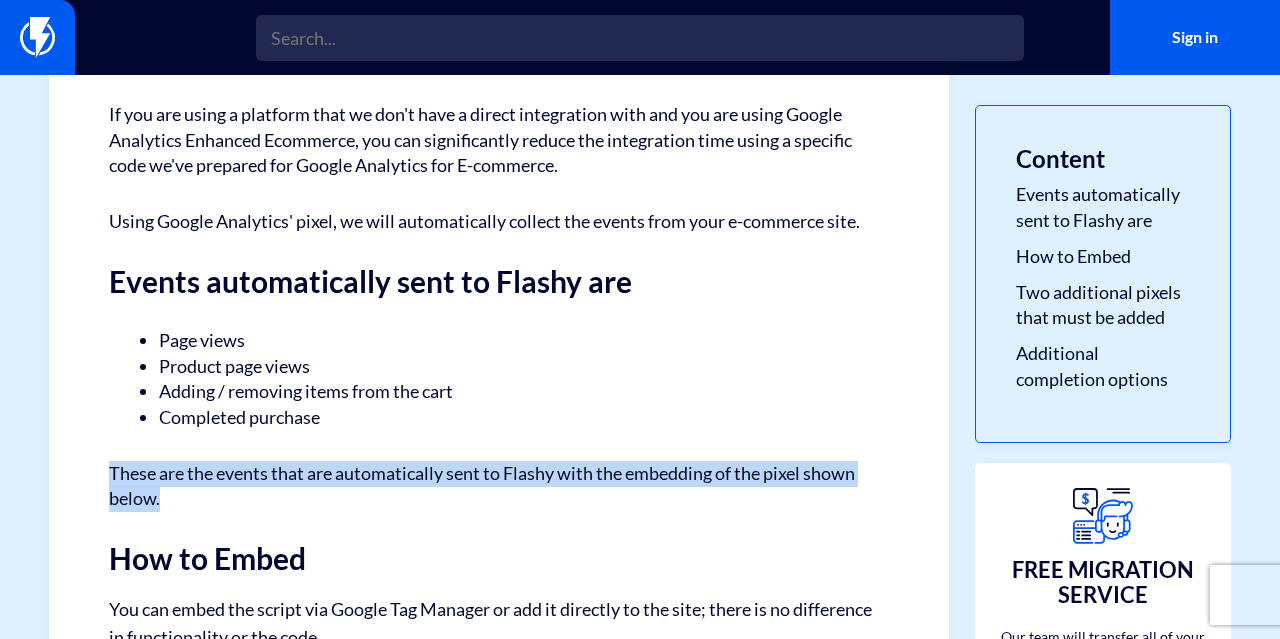 drag, startPoint x: 93, startPoint y: 483, endPoint x: 811, endPoint y: 509, distance: 718.4706 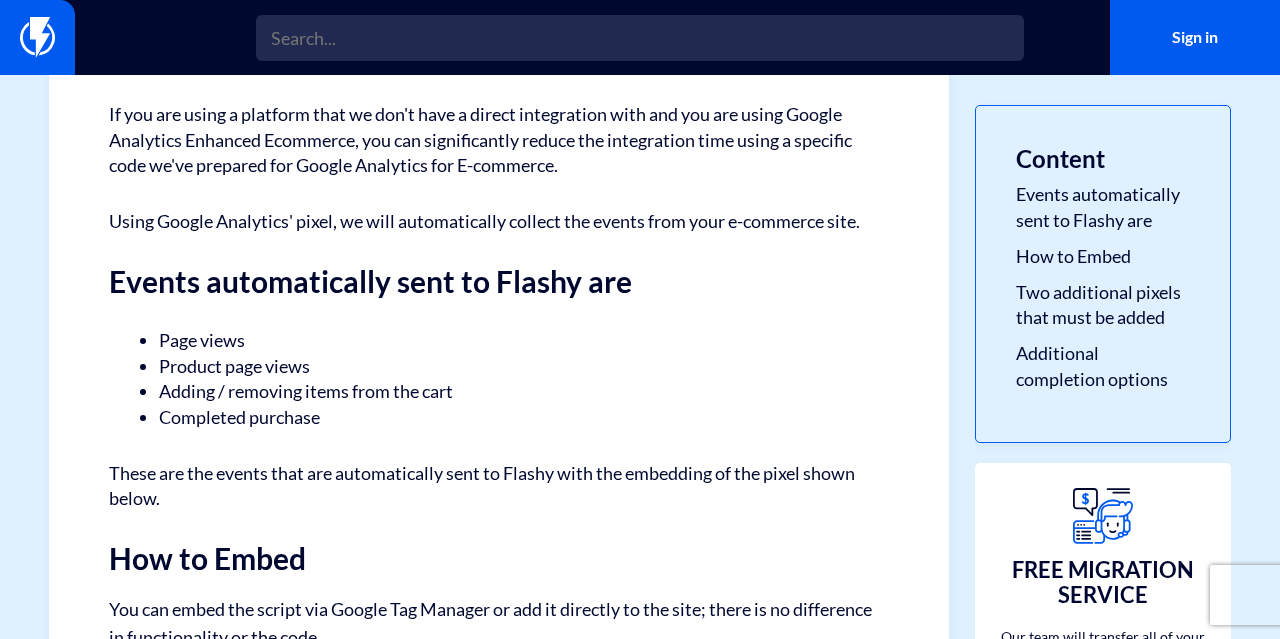 click on "Integration Using Google Analytics Ecommerce Enhanced
If you are using a platform that we don't have a direct integration with and you are using Google Analytics Enhanced Ecommerce, you can significantly reduce the integration time using a specific code we've prepared for Google Analytics for E-commerce.
Using Google Analytics' pixel, we will automatically collect the events from your e-commerce site.
Events automatically sent to Flashy are
Page views Product page views Adding / removing items from the cart Completed purchase
These are the events that are automatically sent to Flashy with the embedding of the pixel shown below.
How to Embed
You can embed the script via Google Tag Manager or add it directly to the site; there is no difference in functionality or the code.
Update the following parameters: ACCOUNT_ID  - Your Flashy account number LIST_ID  - The list number associated with your Flashy account ( Guide )
<" at bounding box center (499, 961) 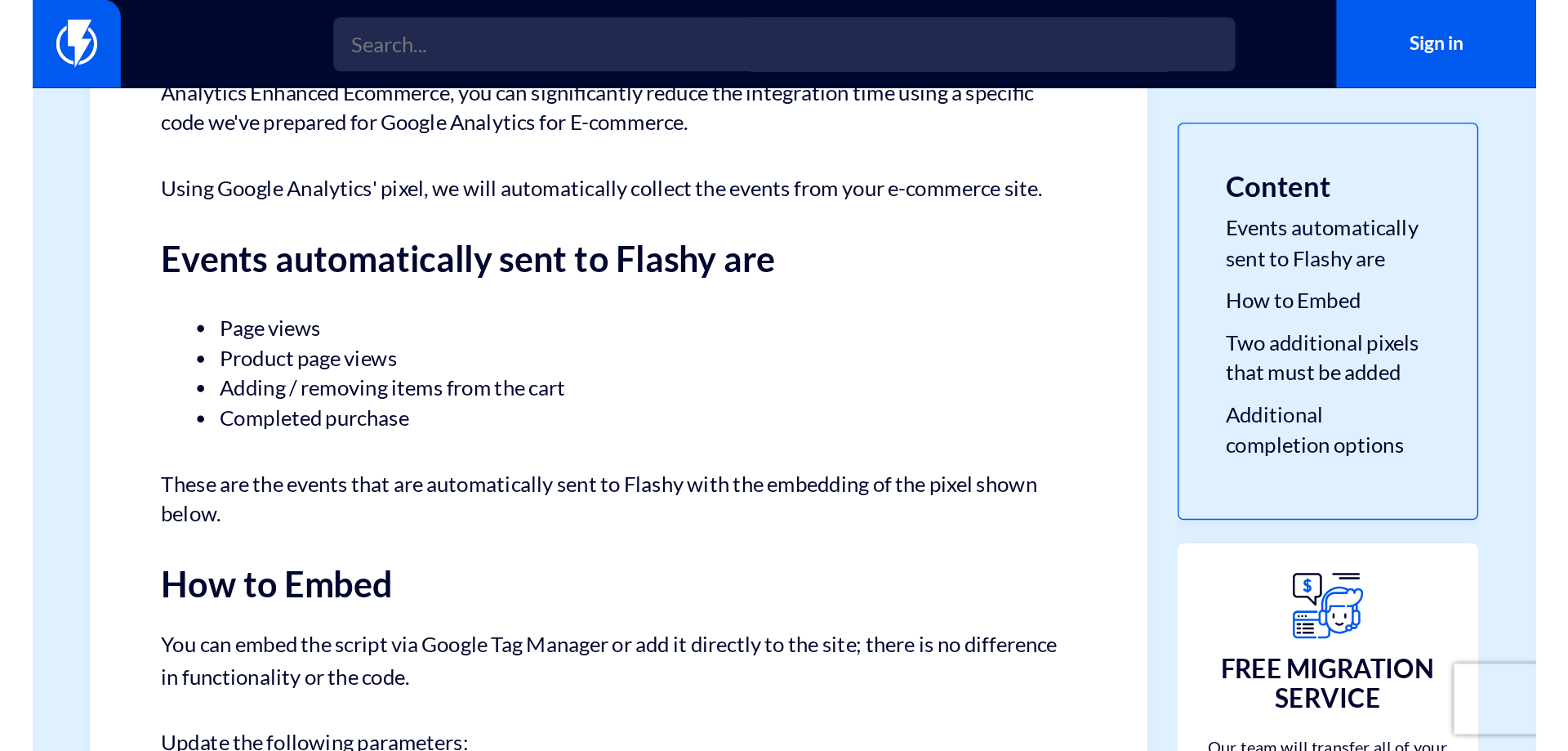 scroll, scrollTop: 265, scrollLeft: 0, axis: vertical 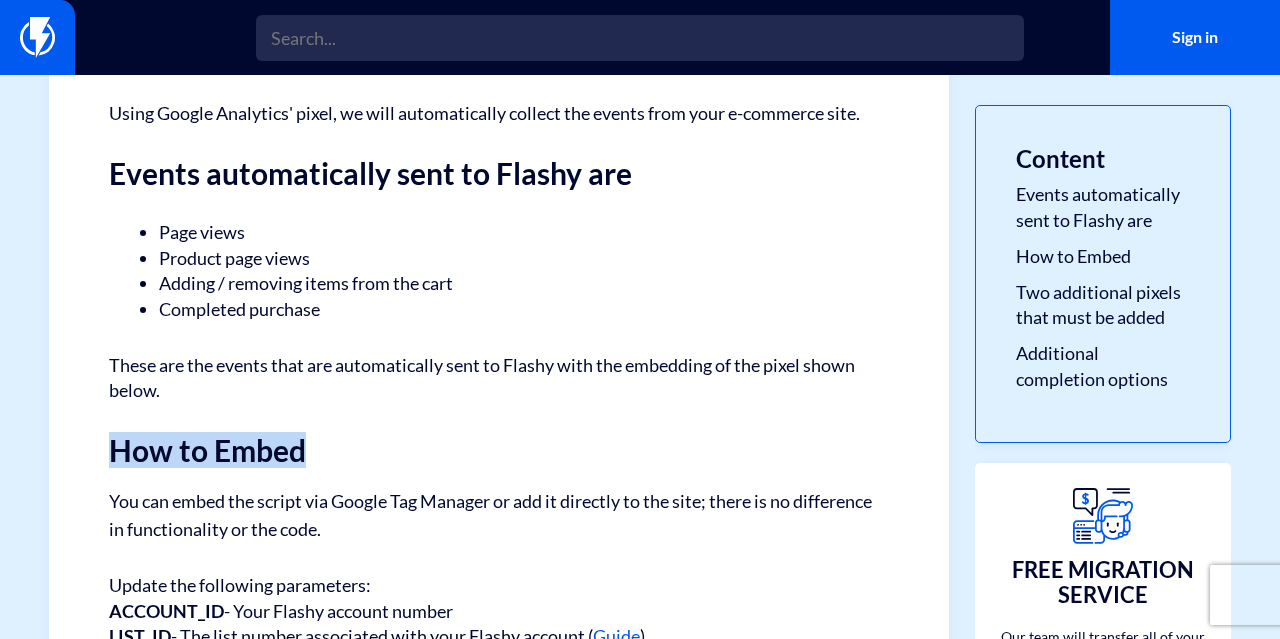 drag, startPoint x: 85, startPoint y: 454, endPoint x: 388, endPoint y: 439, distance: 303.37106 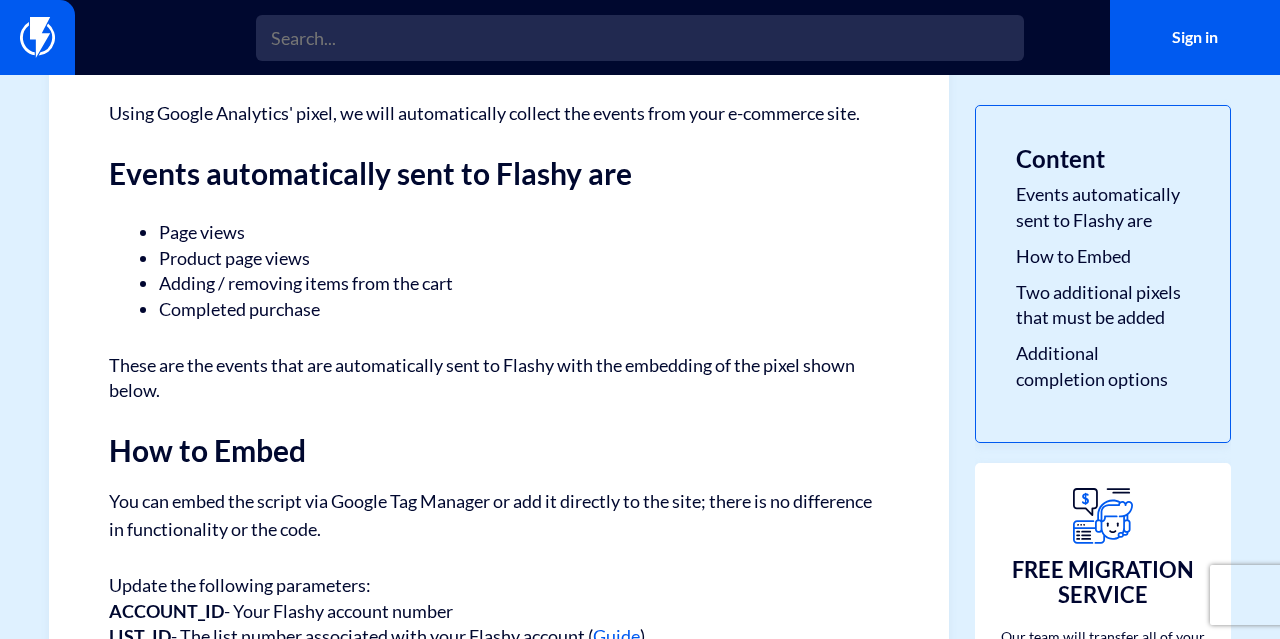 click on "How to Embed" at bounding box center [499, 450] 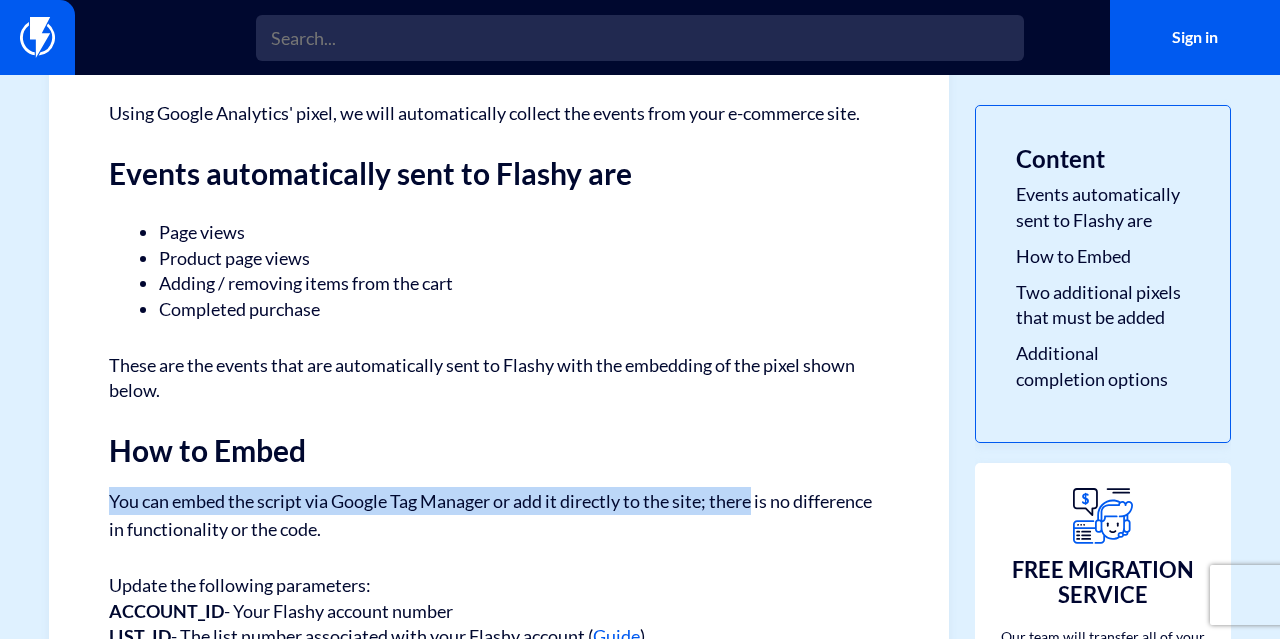 drag, startPoint x: 97, startPoint y: 504, endPoint x: 757, endPoint y: 515, distance: 660.0917 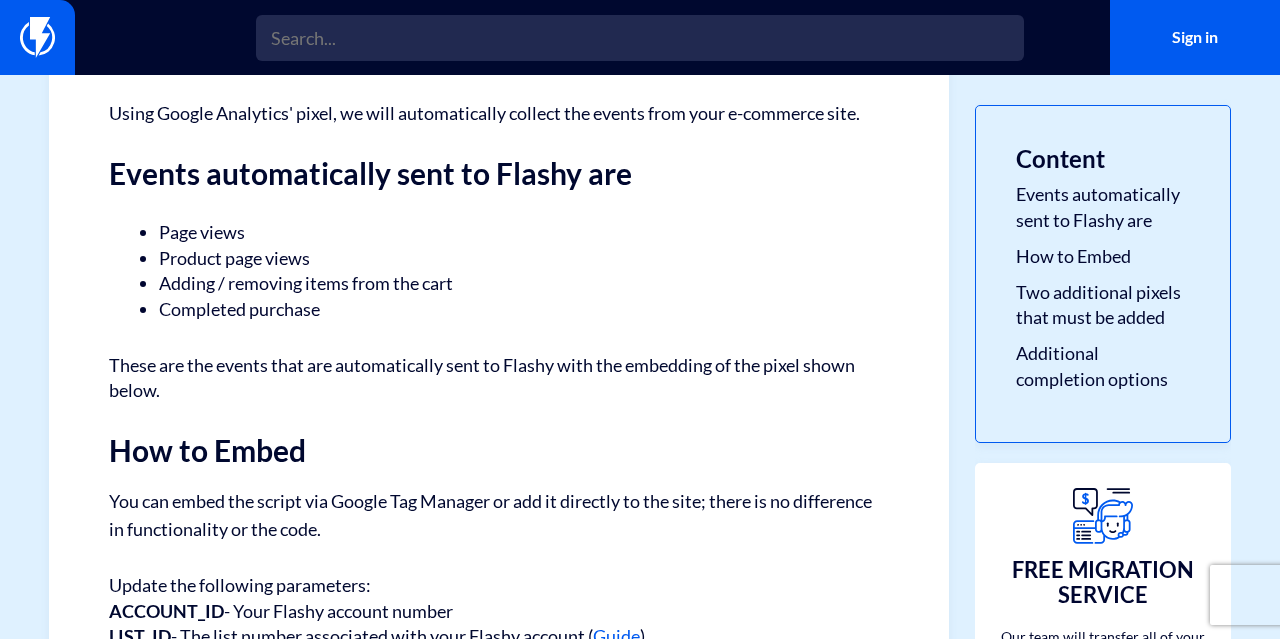 click on "You can embed the script via Google Tag Manager or add it directly to the site; there is no difference in functionality or the code." at bounding box center [499, 515] 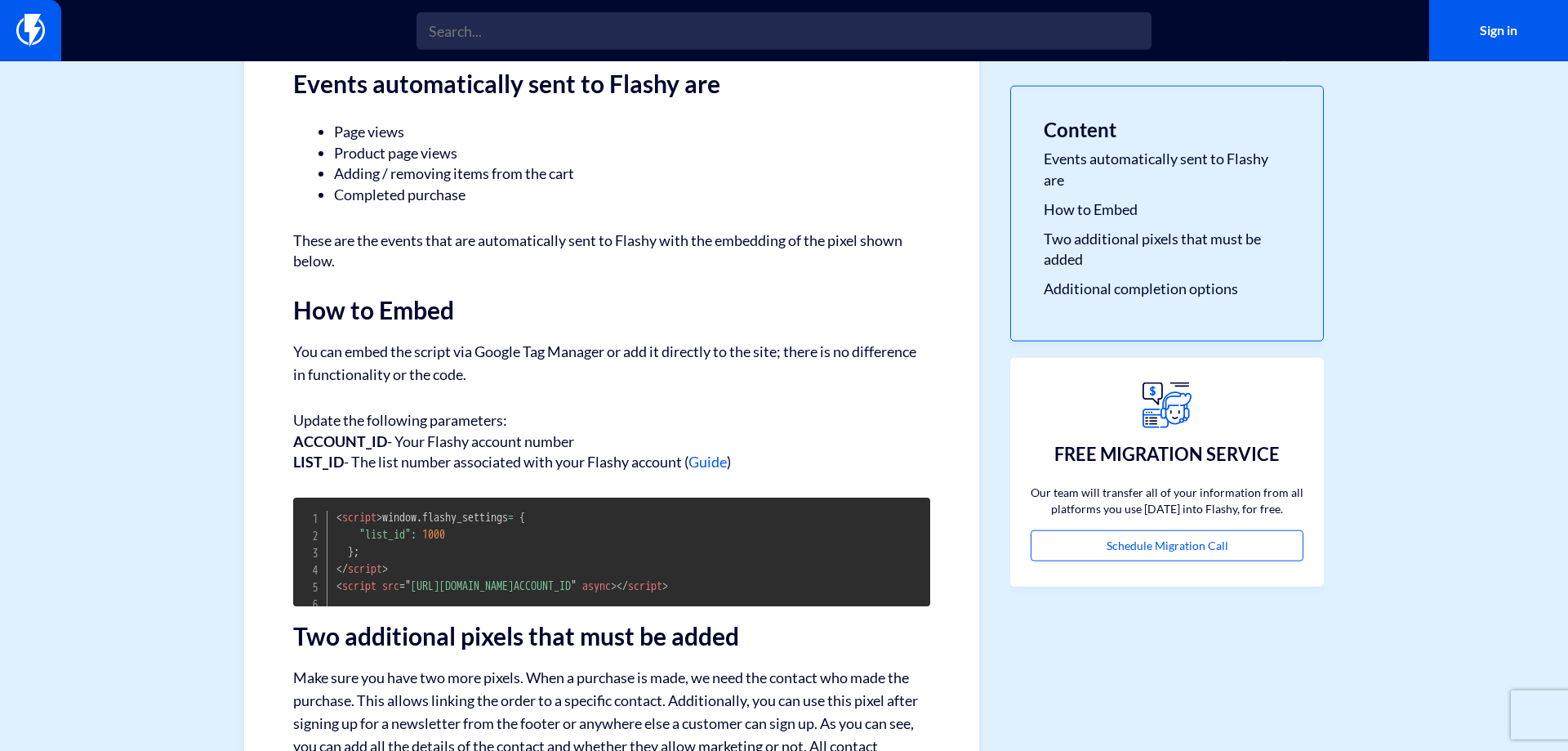 scroll, scrollTop: 348, scrollLeft: 0, axis: vertical 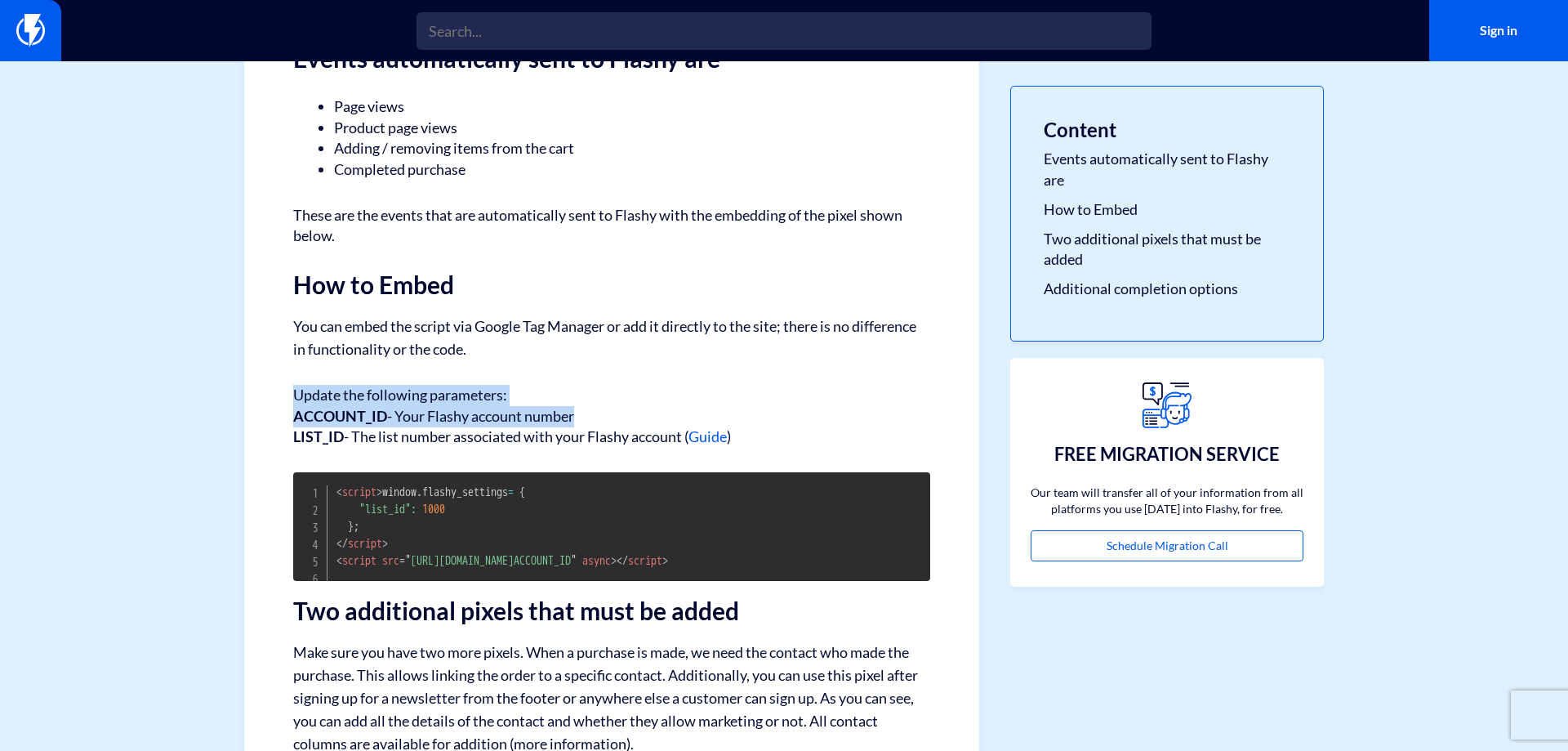 drag, startPoint x: 289, startPoint y: 405, endPoint x: 590, endPoint y: 412, distance: 301.08138 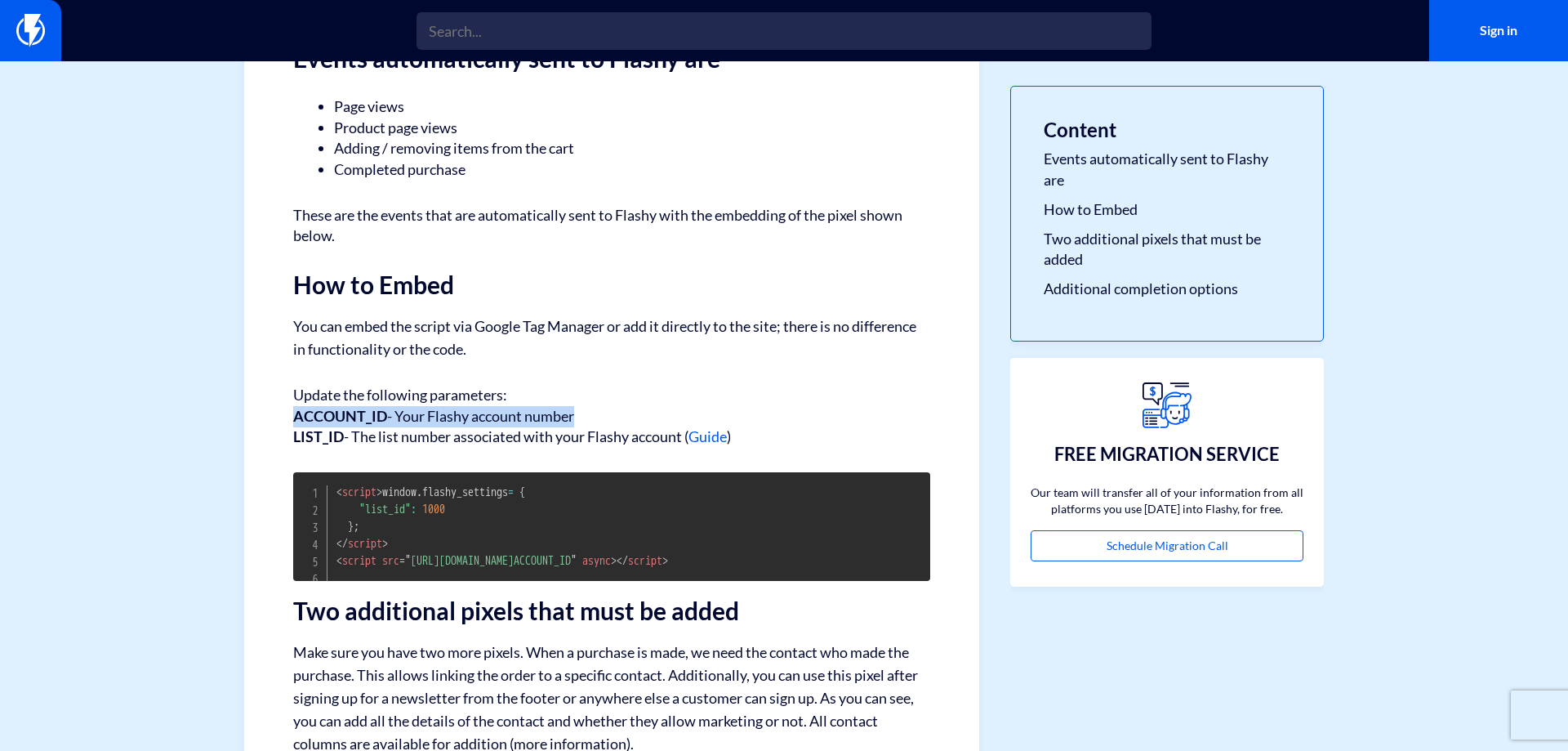 drag, startPoint x: 270, startPoint y: 425, endPoint x: 707, endPoint y: 416, distance: 437.0927 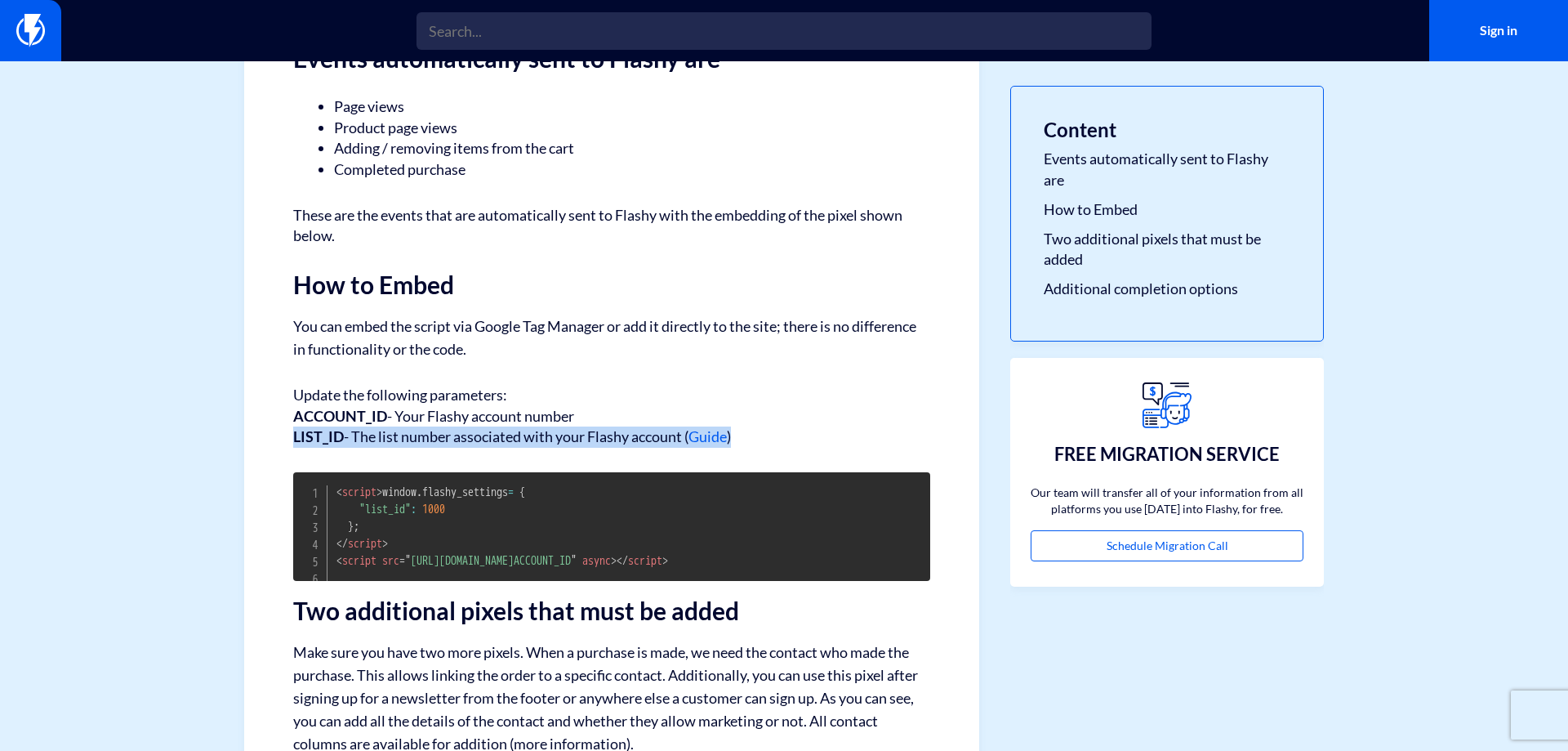 drag, startPoint x: 264, startPoint y: 440, endPoint x: 812, endPoint y: 440, distance: 548 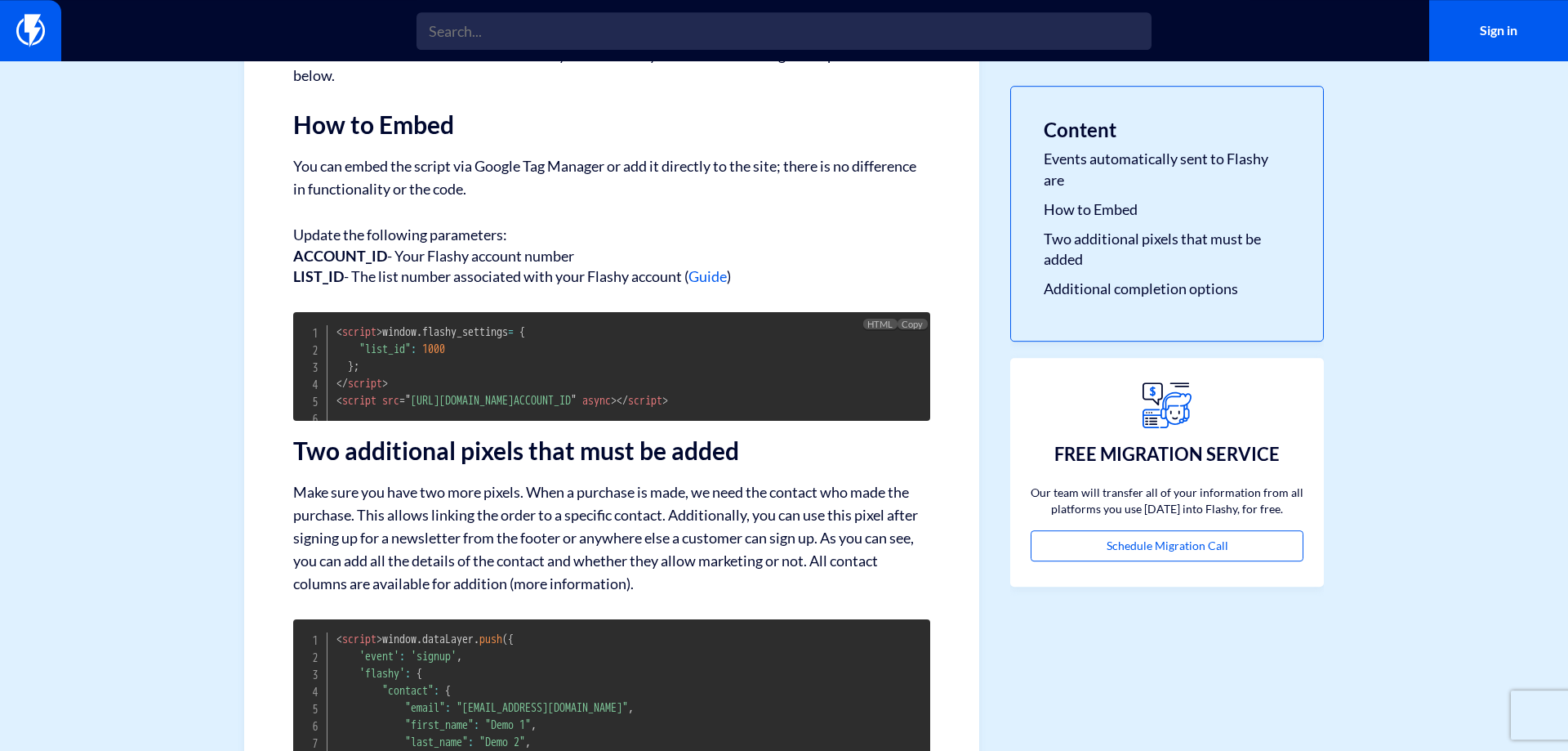 scroll, scrollTop: 515, scrollLeft: 0, axis: vertical 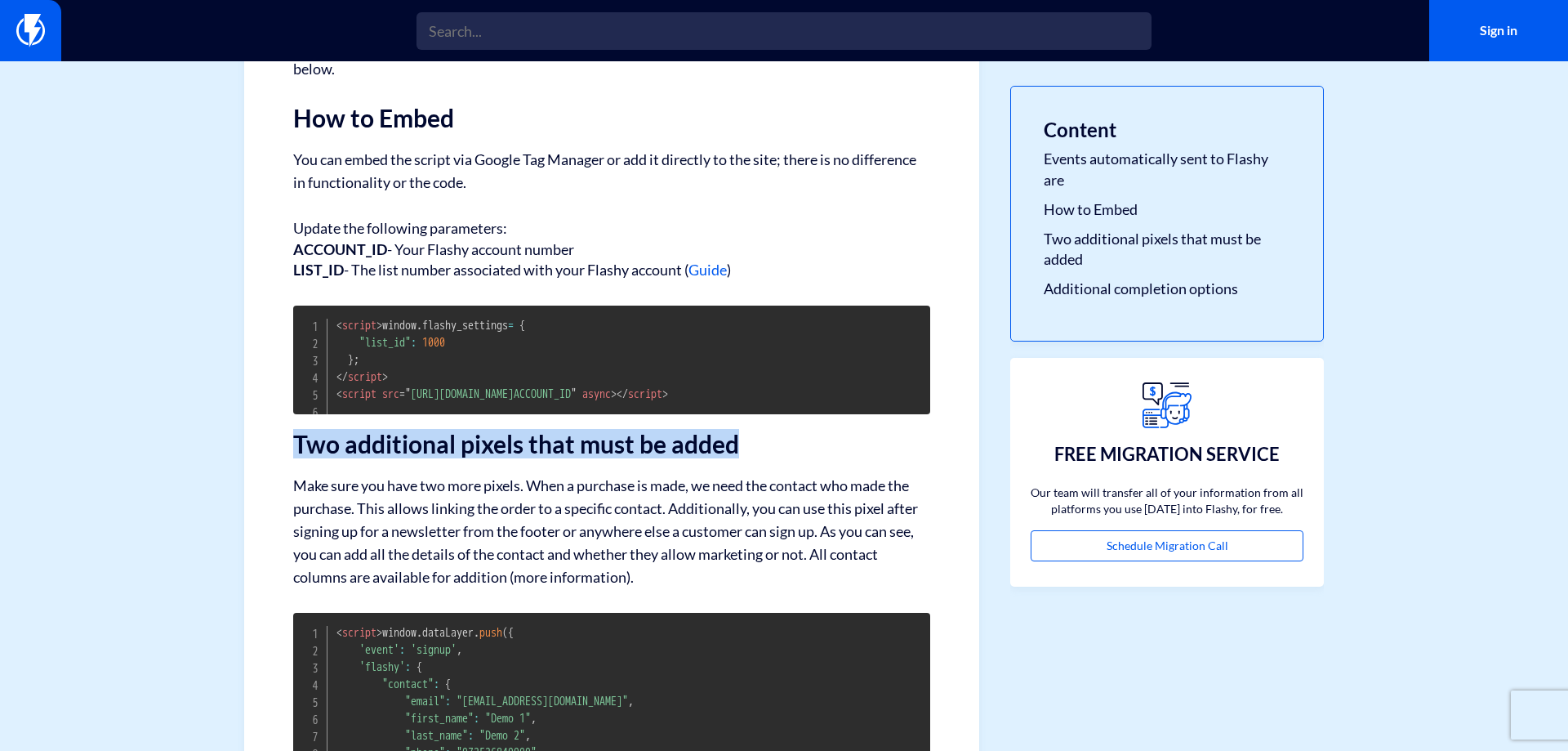 drag, startPoint x: 293, startPoint y: 468, endPoint x: 786, endPoint y: 472, distance: 493.01623 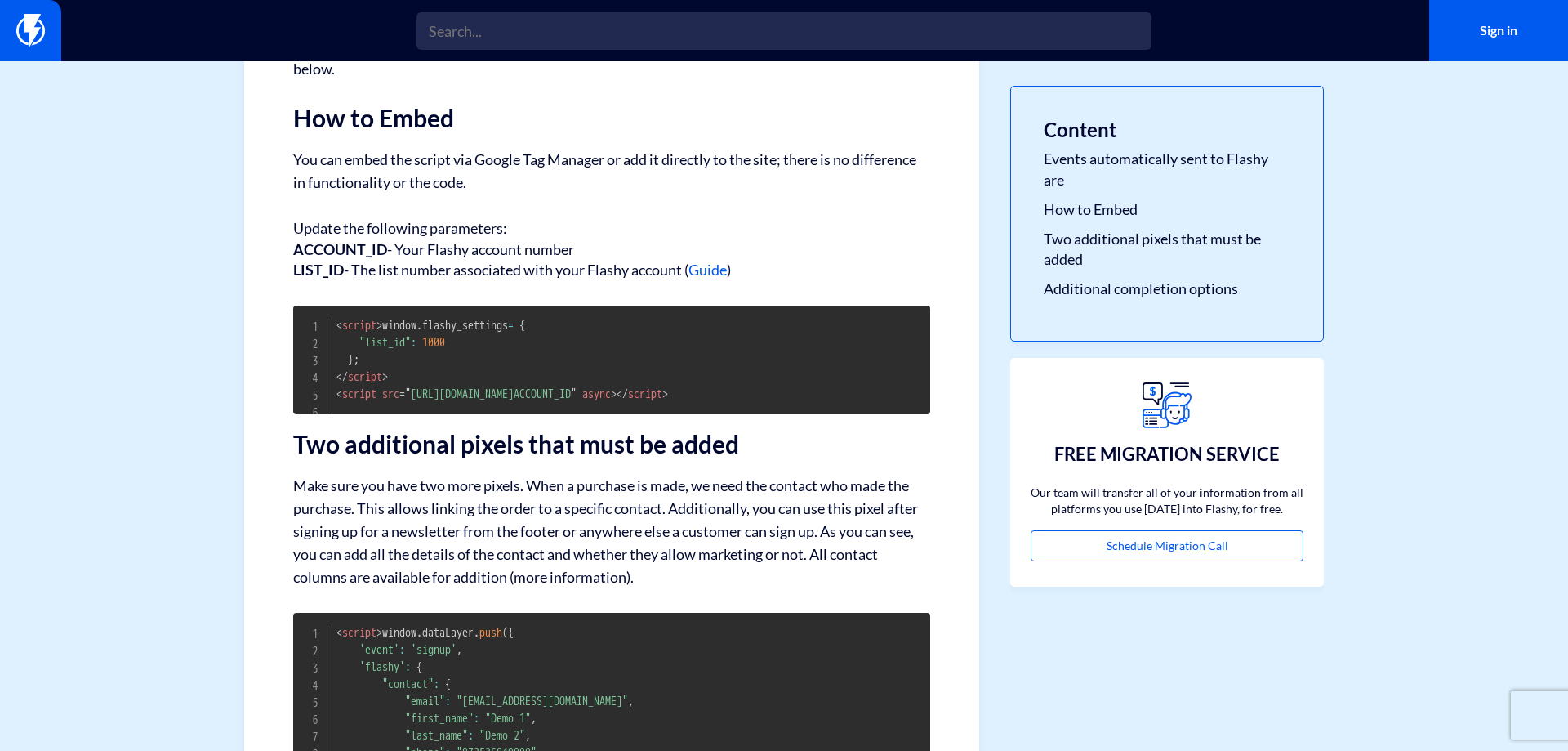 click on "Two additional pixels that must be added" at bounding box center [612, 444] 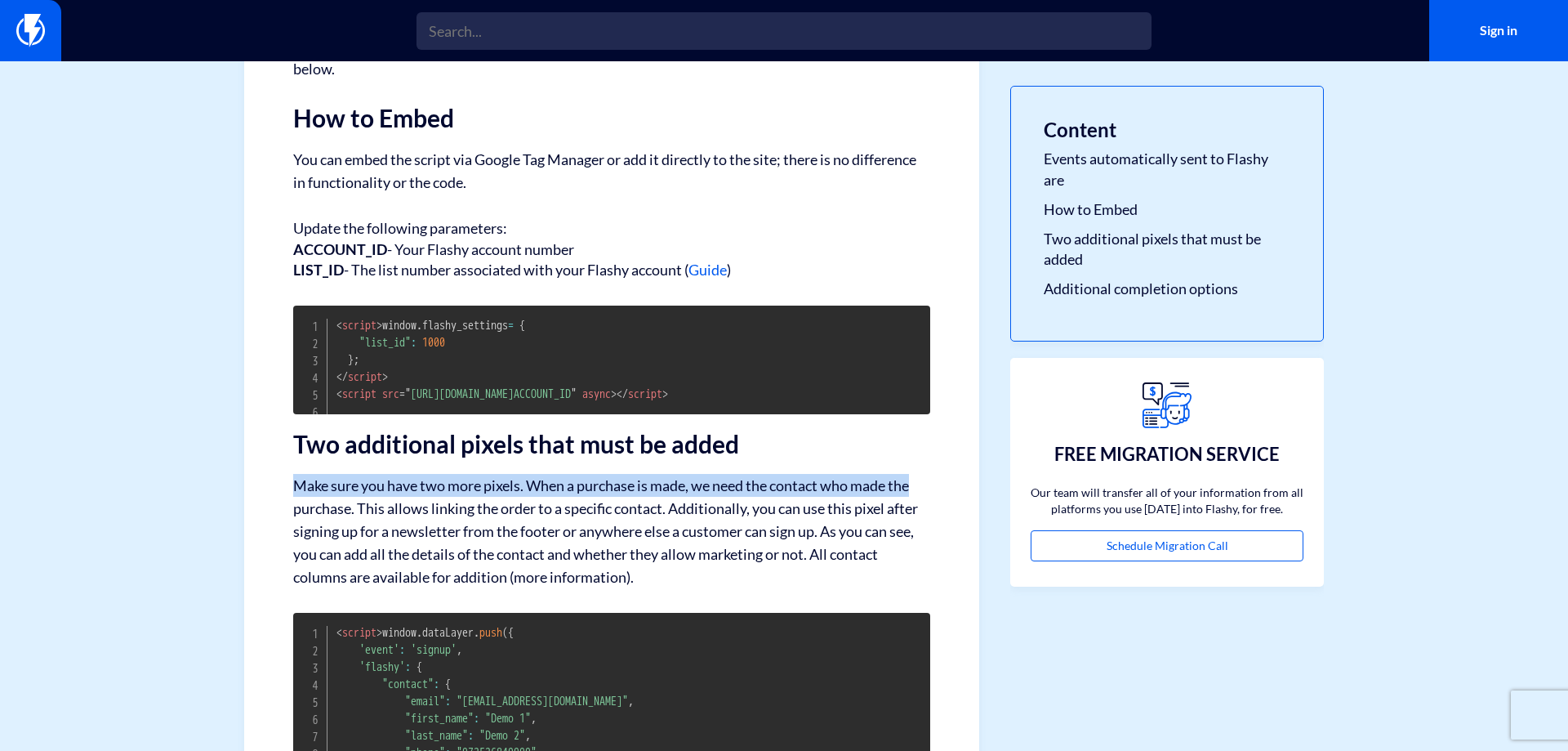 drag, startPoint x: 283, startPoint y: 513, endPoint x: 919, endPoint y: 506, distance: 636.03852 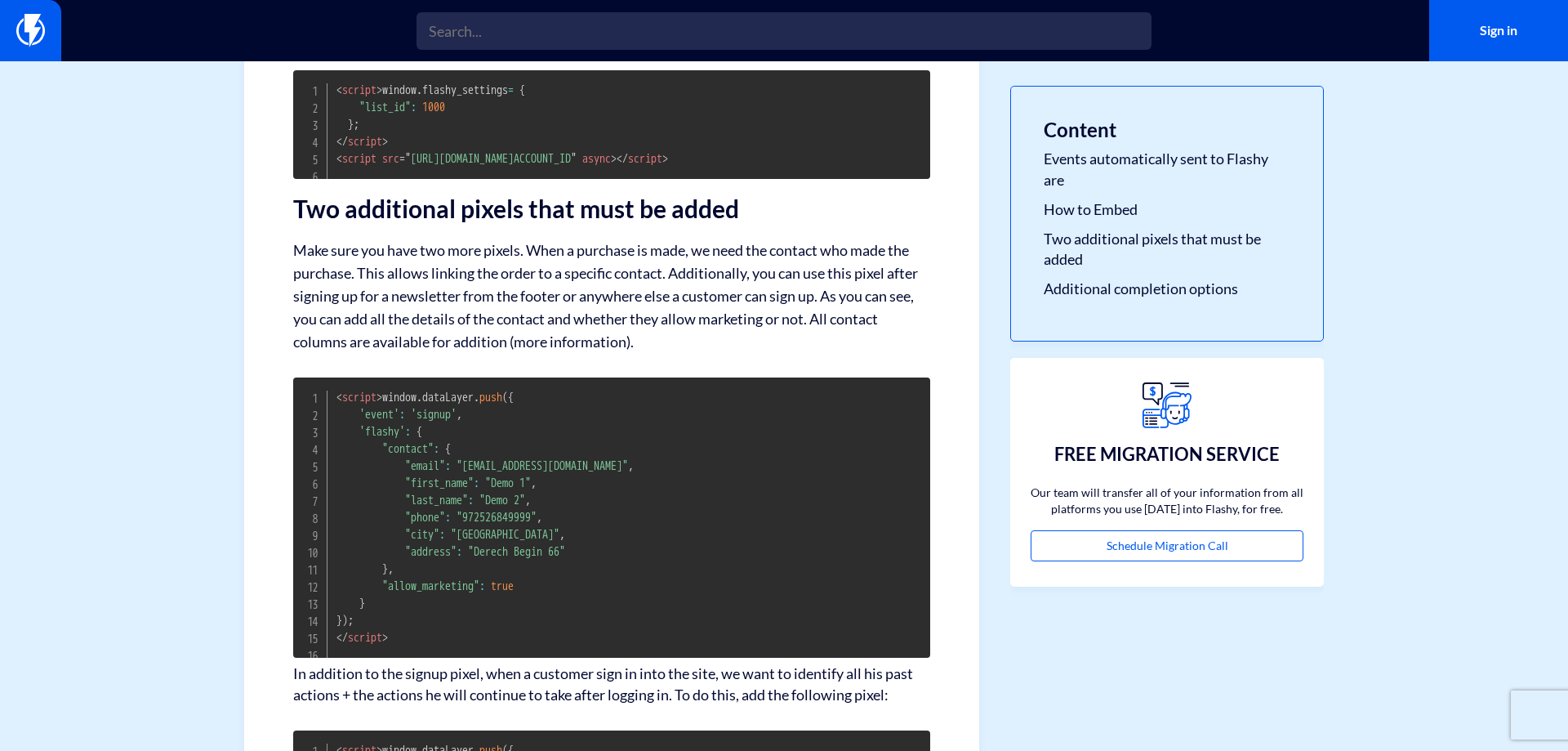 scroll, scrollTop: 1152, scrollLeft: 0, axis: vertical 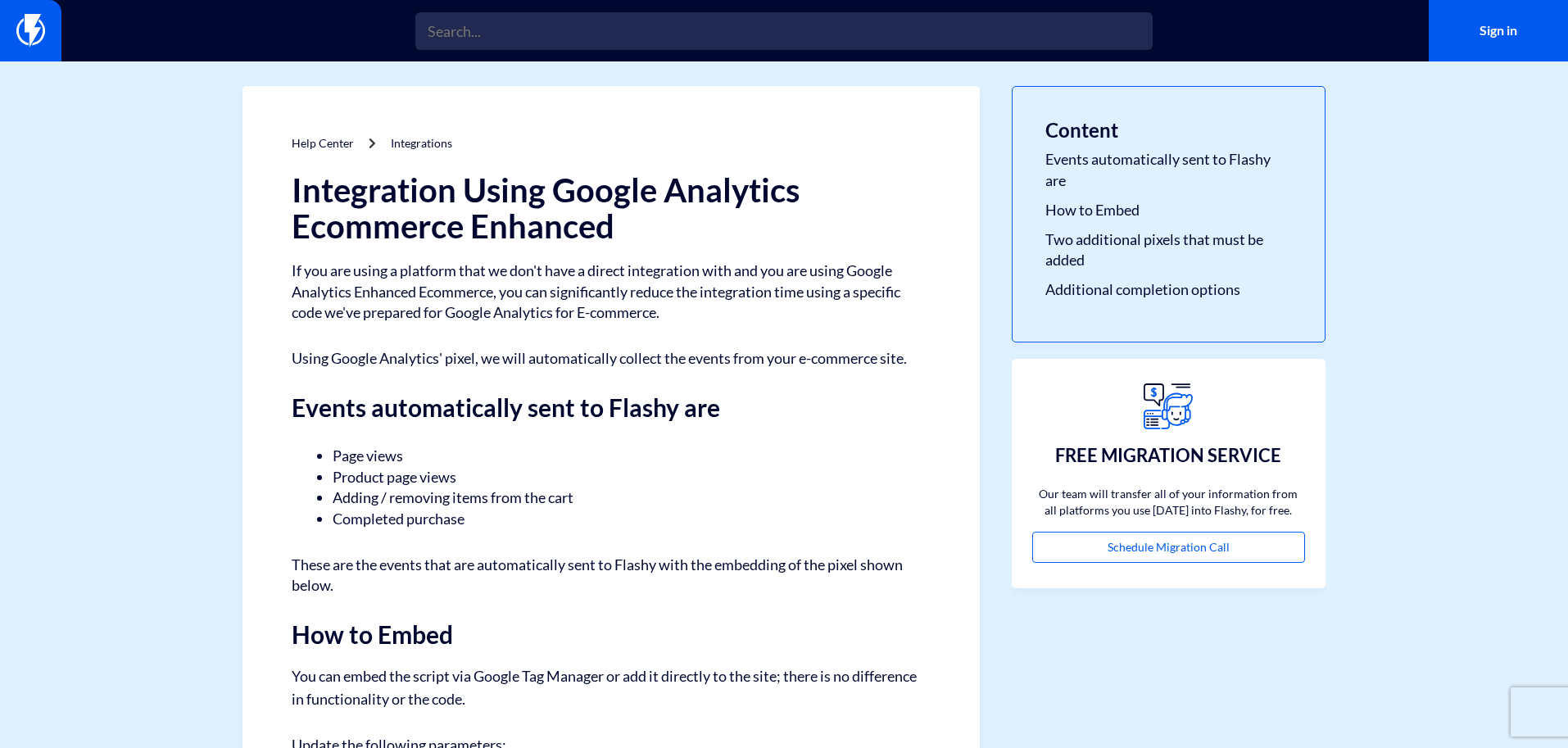 click on "Integration Using Google Analytics Ecommerce Enhanced
If you are using a platform that we don't have a direct integration with and you are using Google Analytics Enhanced Ecommerce, you can significantly reduce the integration time using a specific code we've prepared for Google Analytics for E-commerce.
Using Google Analytics' pixel, we will automatically collect the events from your e-commerce site.
Events automatically sent to Flashy are
Page views Product page views Adding / removing items from the cart Completed purchase
These are the events that are automatically sent to Flashy with the embedding of the pixel shown below.
How to Embed
You can embed the script via Google Tag Manager or add it directly to the site; there is no difference in functionality or the code.
Update the following parameters: ACCOUNT_ID  - Your Flashy account number LIST_ID  - The list number associated with your Flashy account ( Guide )
<" at bounding box center (611, 964) 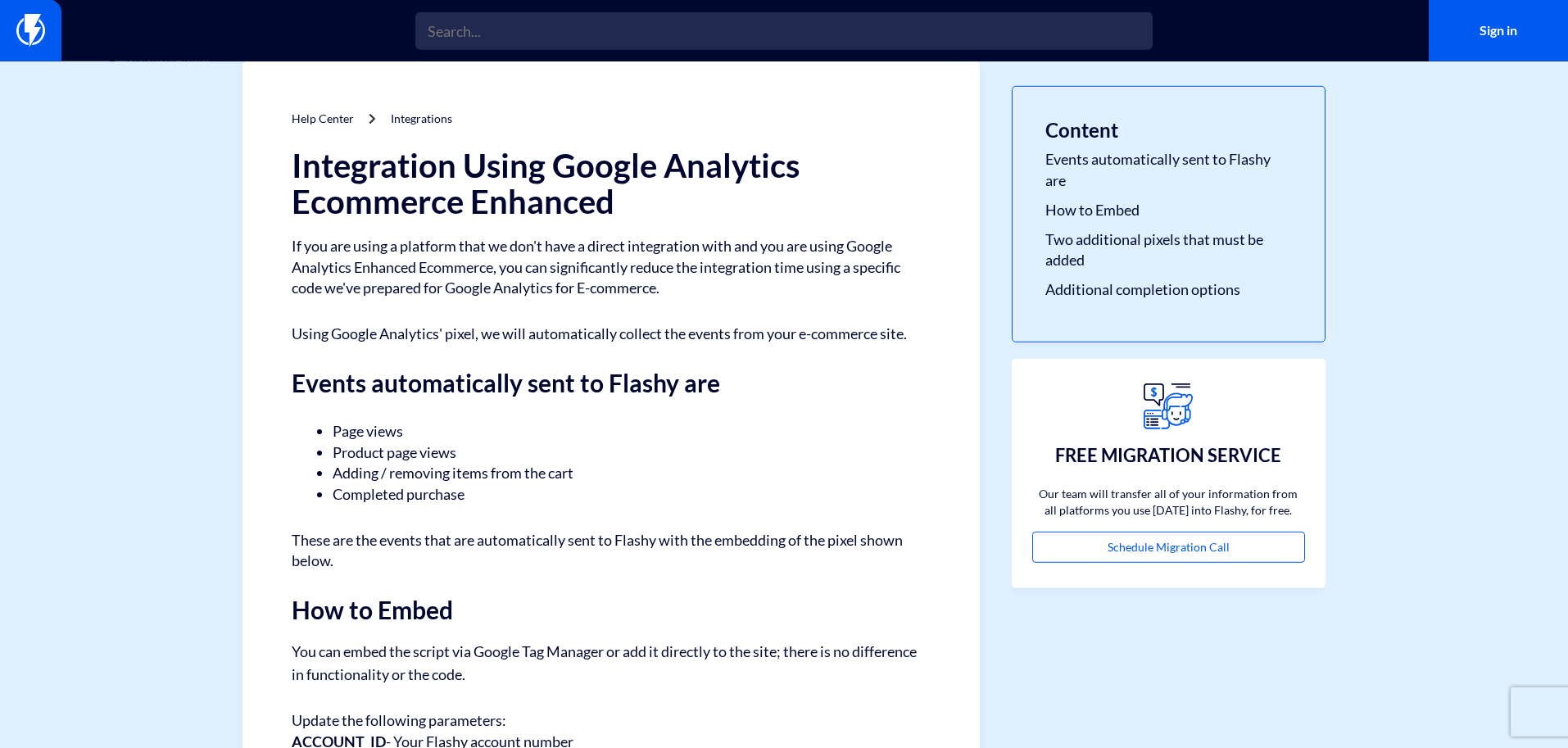 scroll, scrollTop: 0, scrollLeft: 0, axis: both 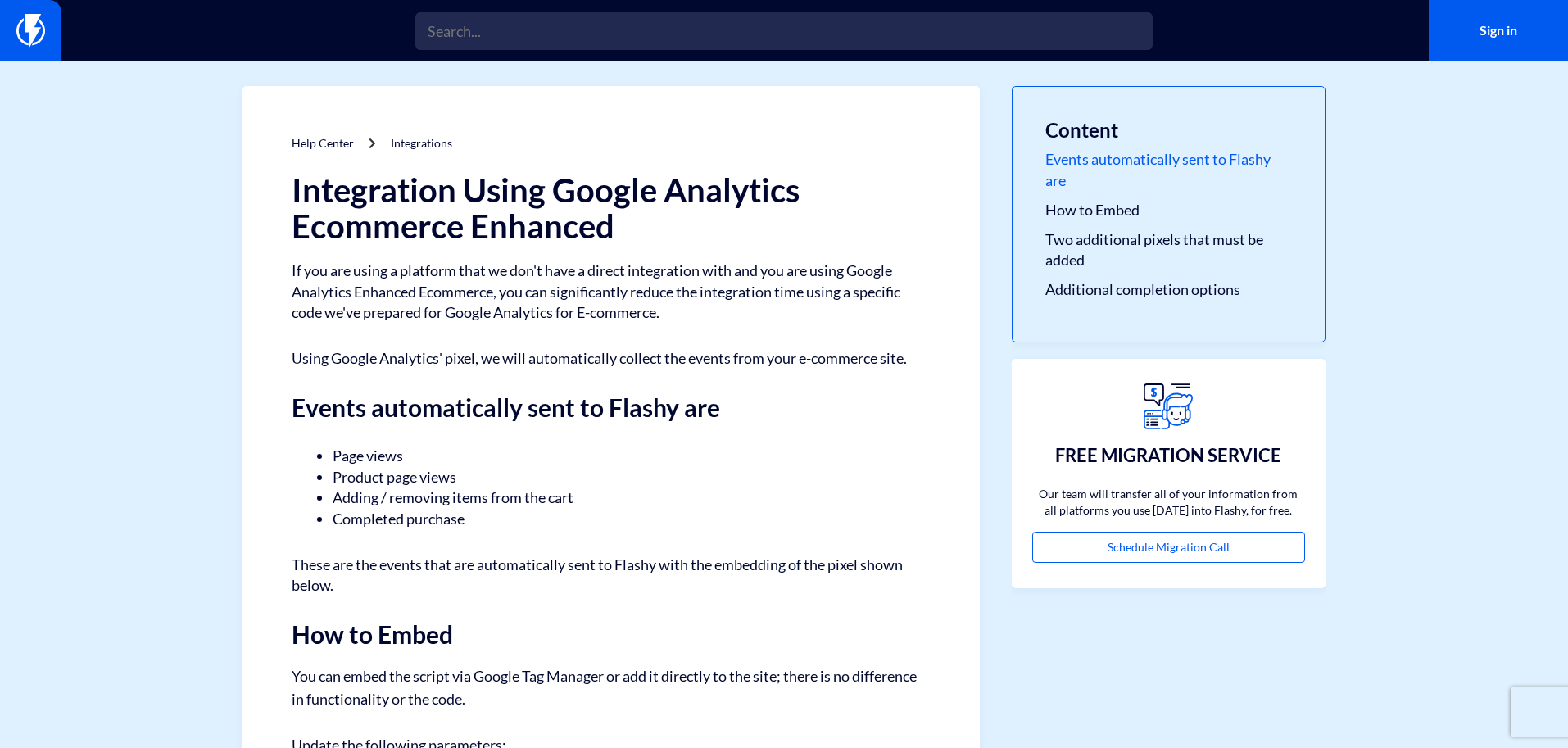 click on "Events automatically sent to Flashy are" at bounding box center [1168, 170] 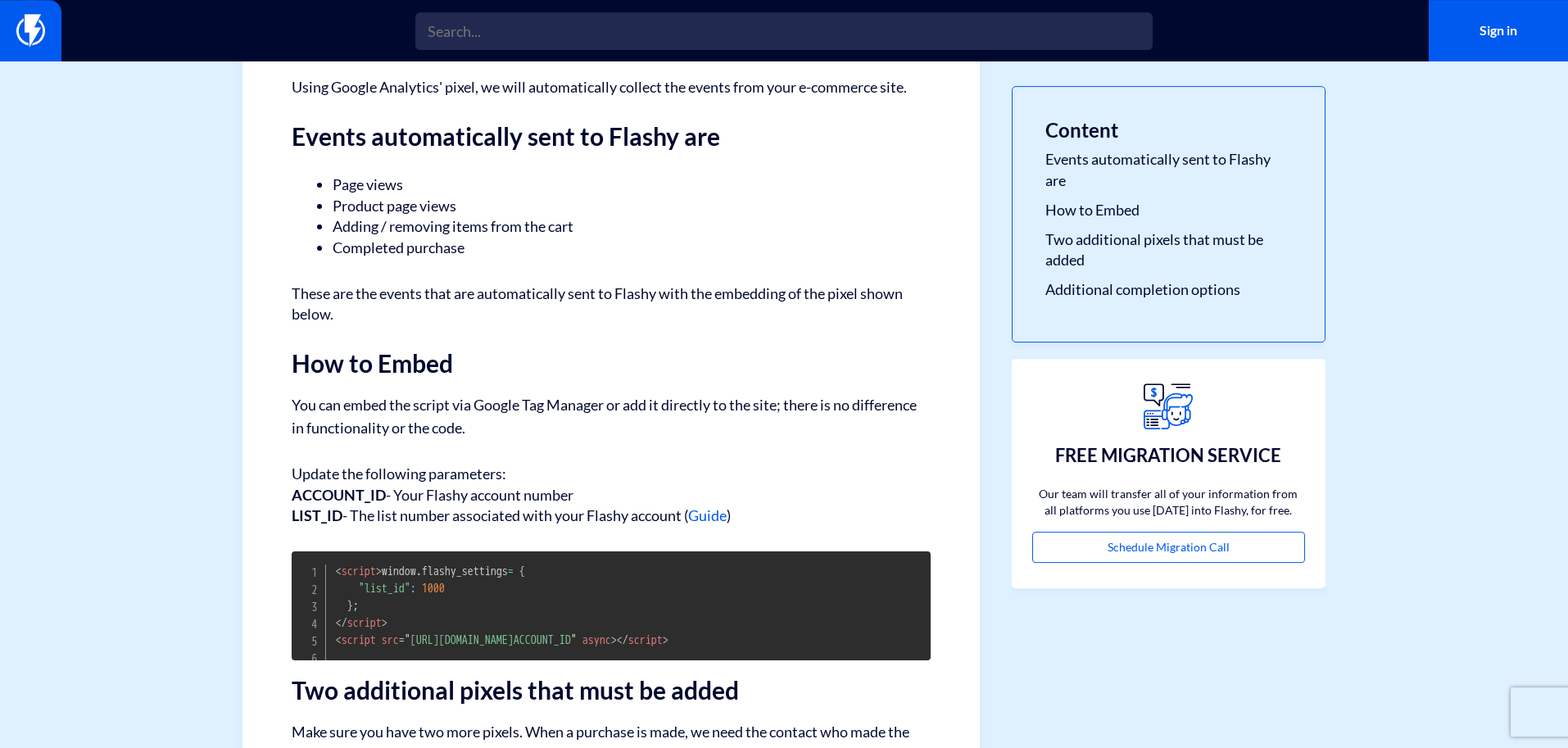 scroll, scrollTop: 0, scrollLeft: 0, axis: both 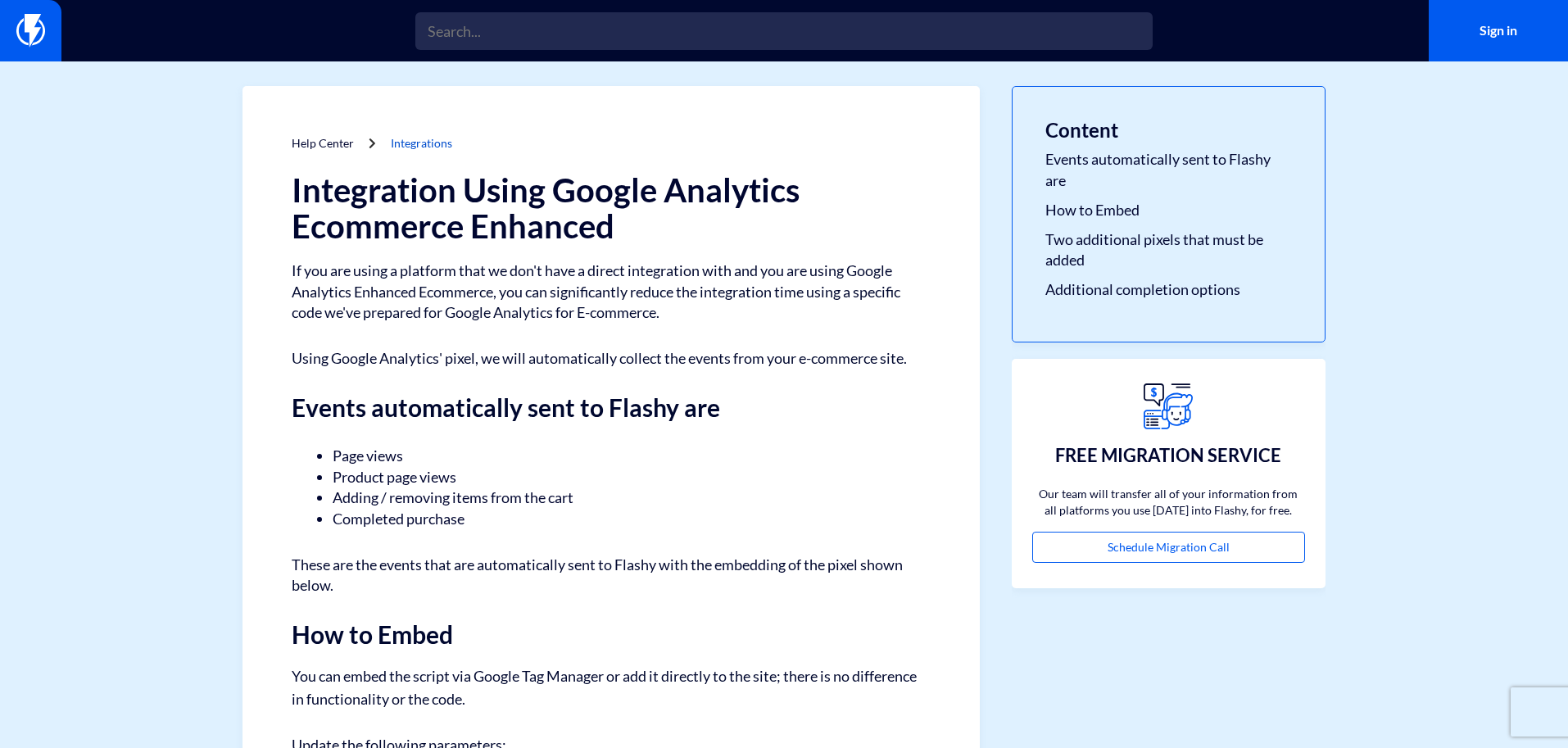 click on "Integrations" at bounding box center [421, 143] 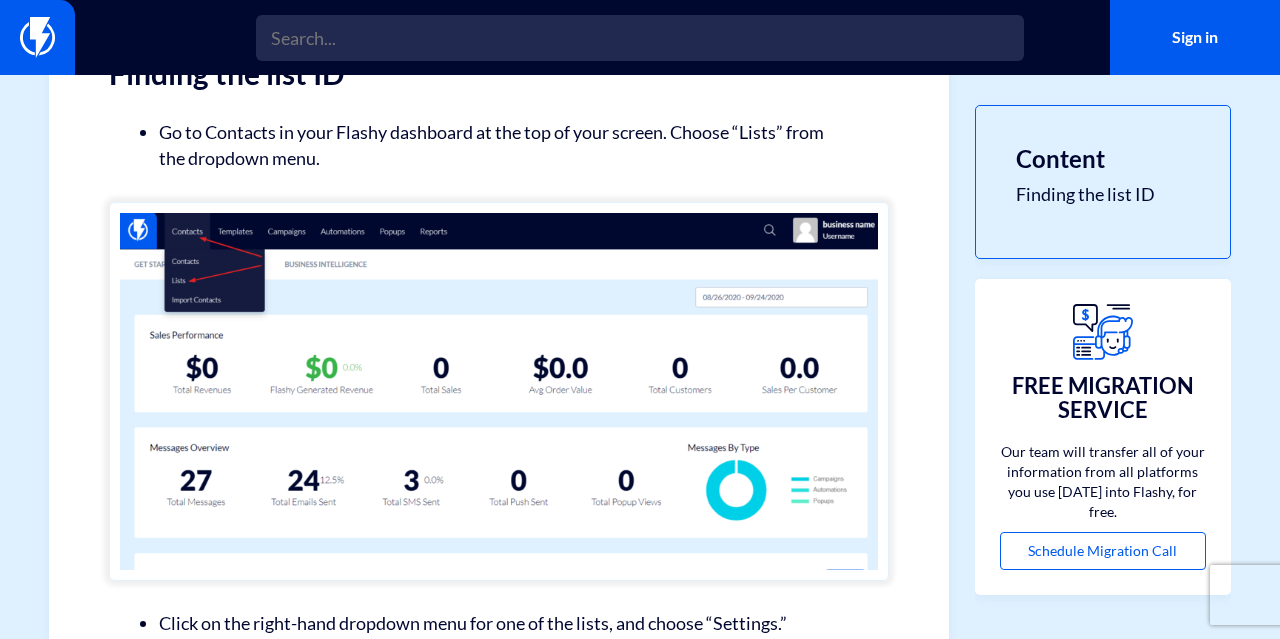 scroll, scrollTop: 0, scrollLeft: 0, axis: both 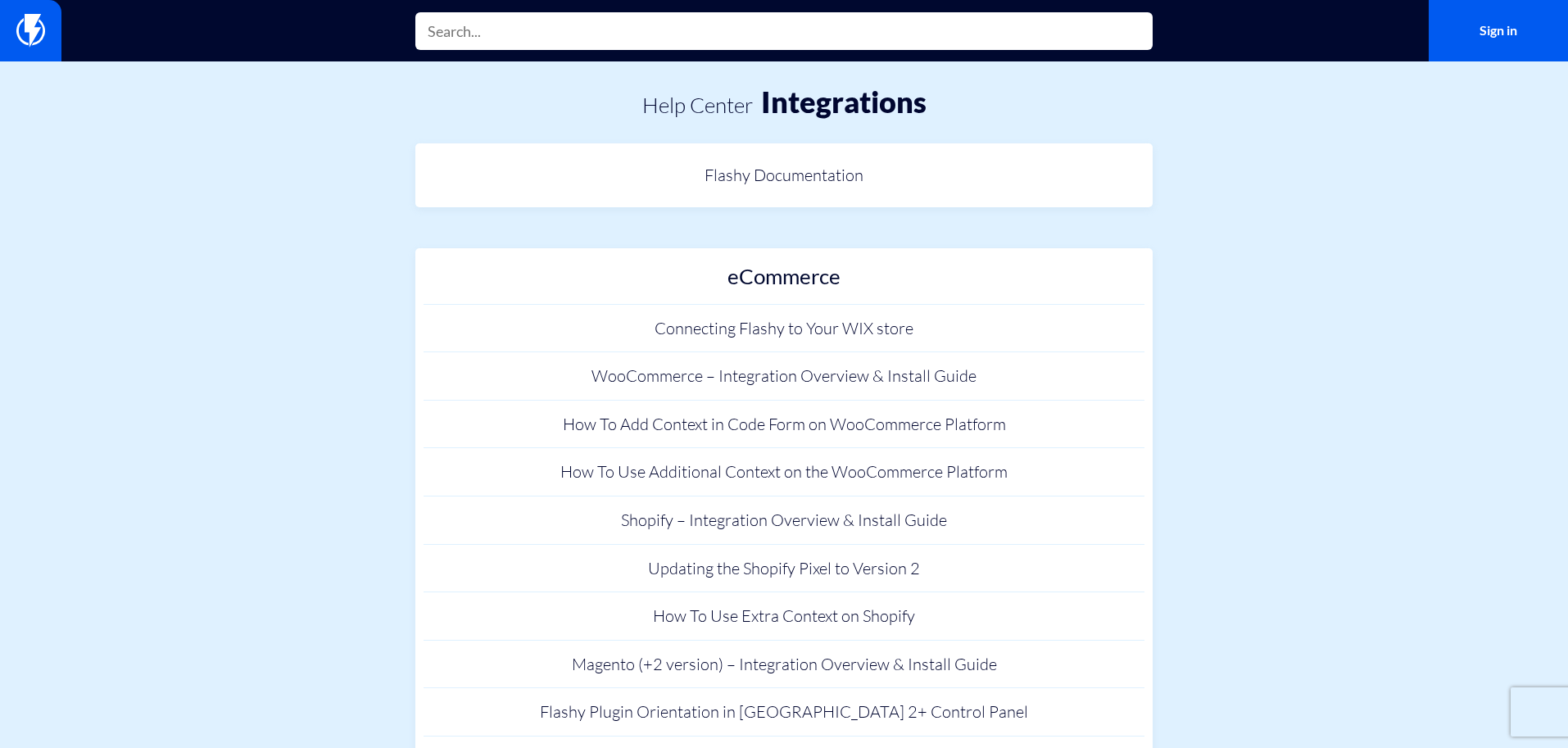 click at bounding box center (784, 31) 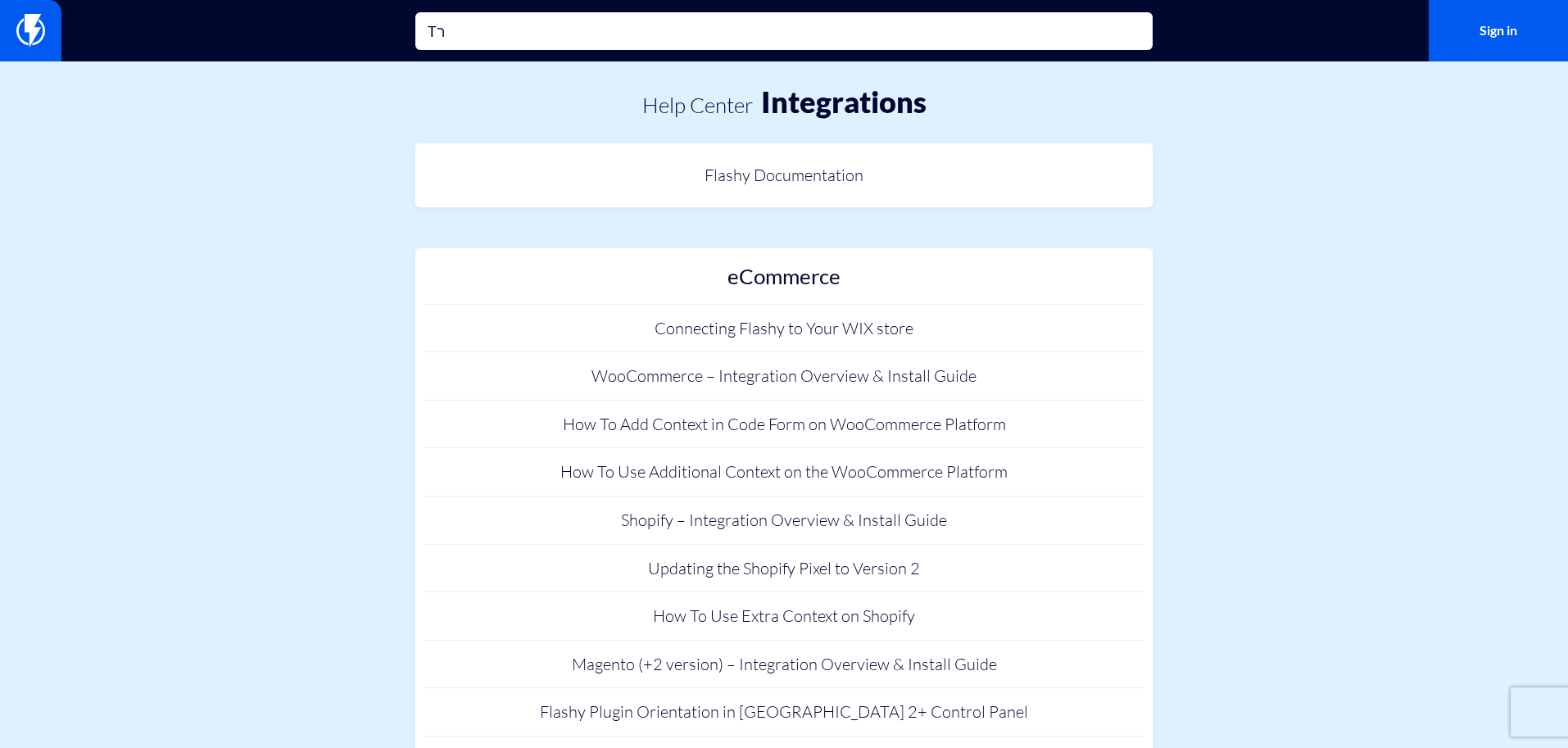 type on "T" 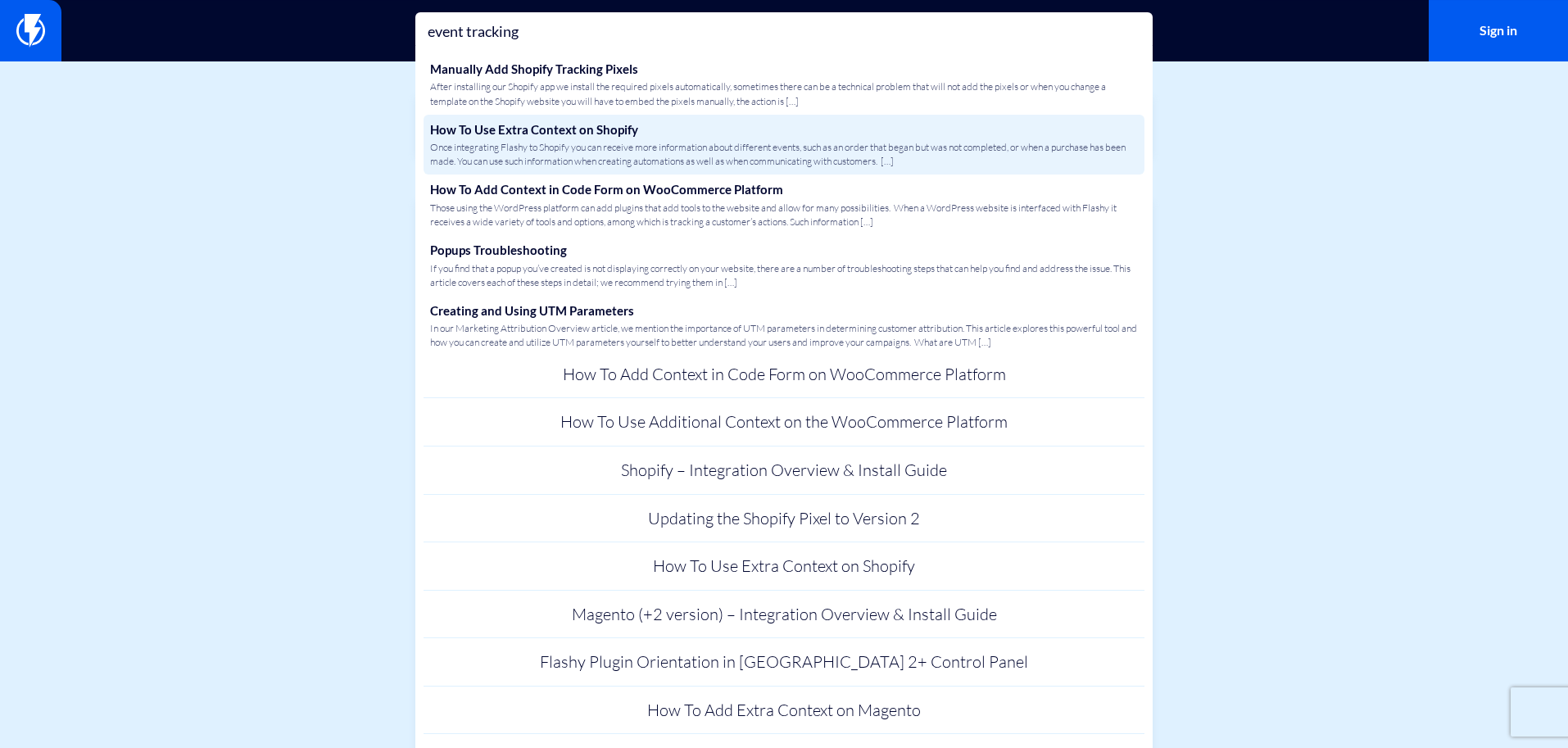 scroll, scrollTop: 84, scrollLeft: 0, axis: vertical 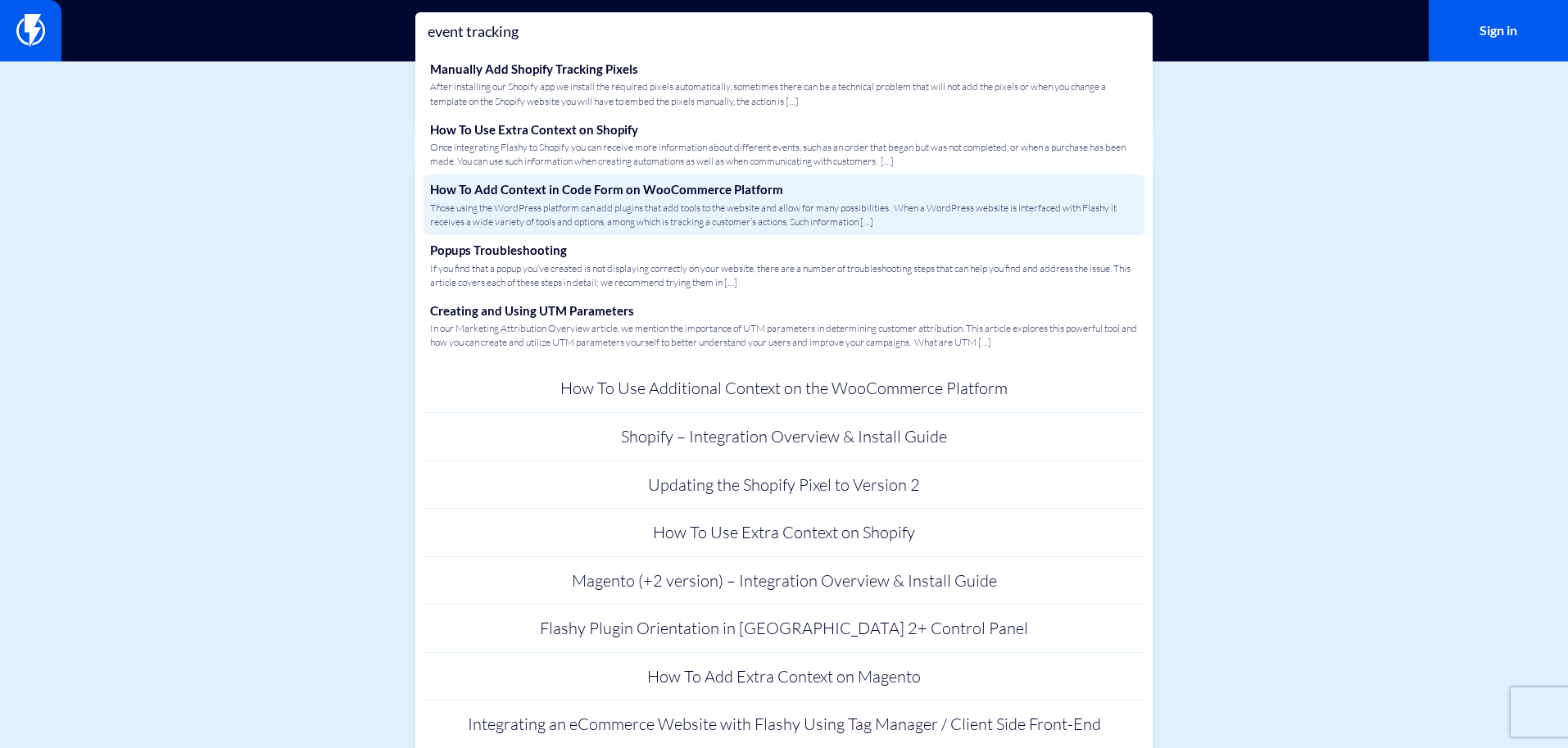 type on "event tracking" 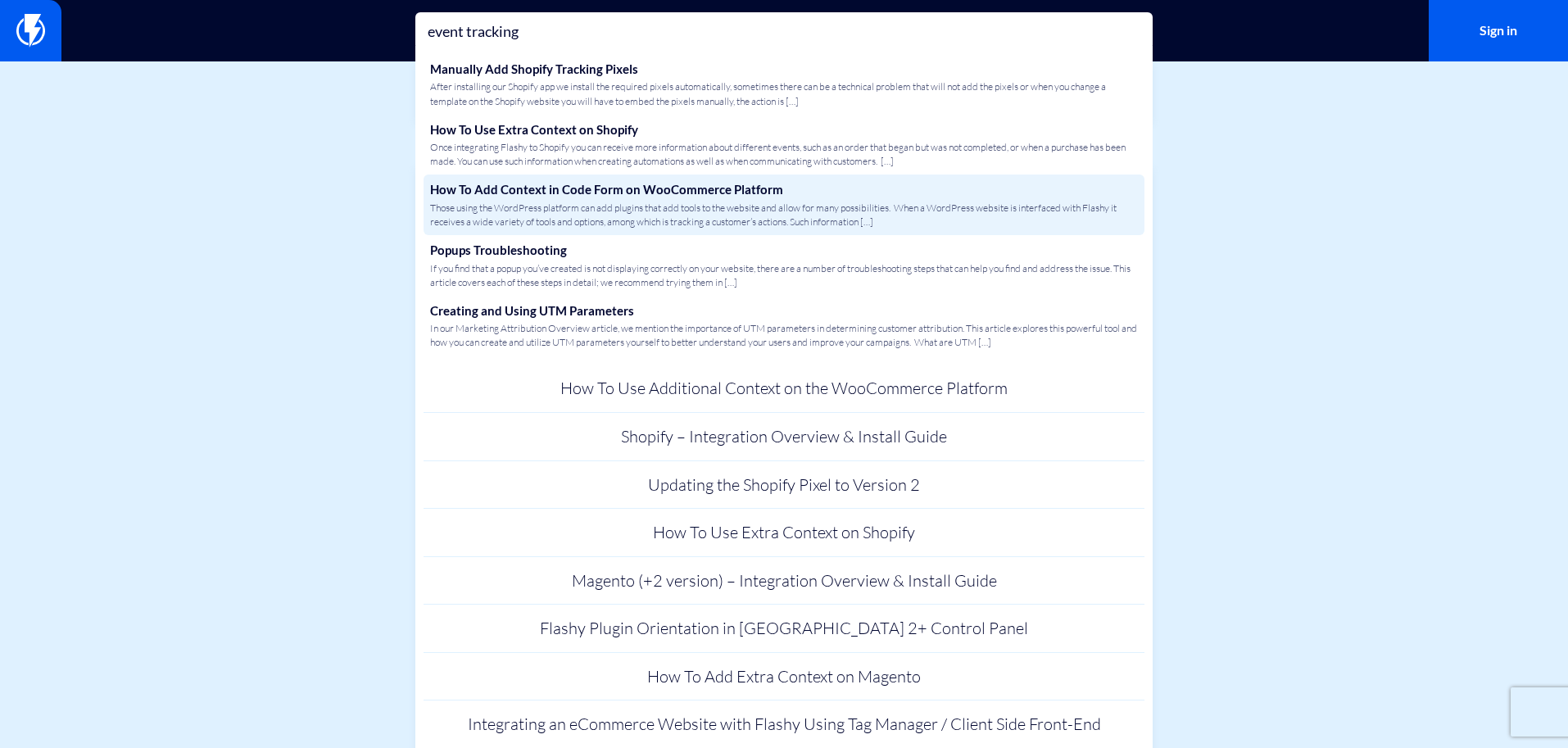 click on "How To Add Context in Code Form on WooCommerce Platform
Those using the WordPress platform can add plugins that add tools to the website and allow for many possibilities.  When a WordPress website is interfaced with Flashy it receives a wide variety of tools and options, among which is tracking a customer’s actions. Such information […]" at bounding box center [784, 205] 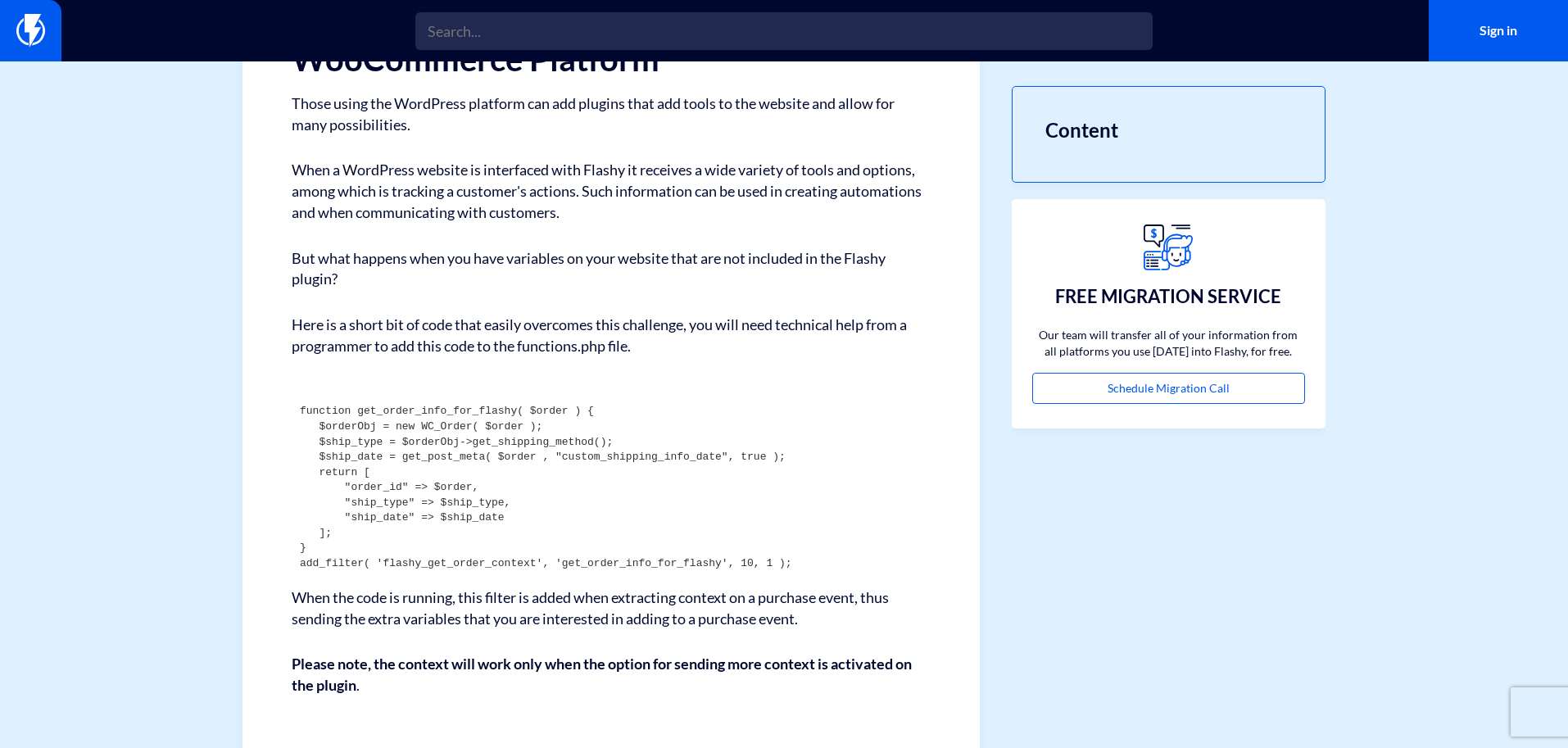 scroll, scrollTop: 229, scrollLeft: 0, axis: vertical 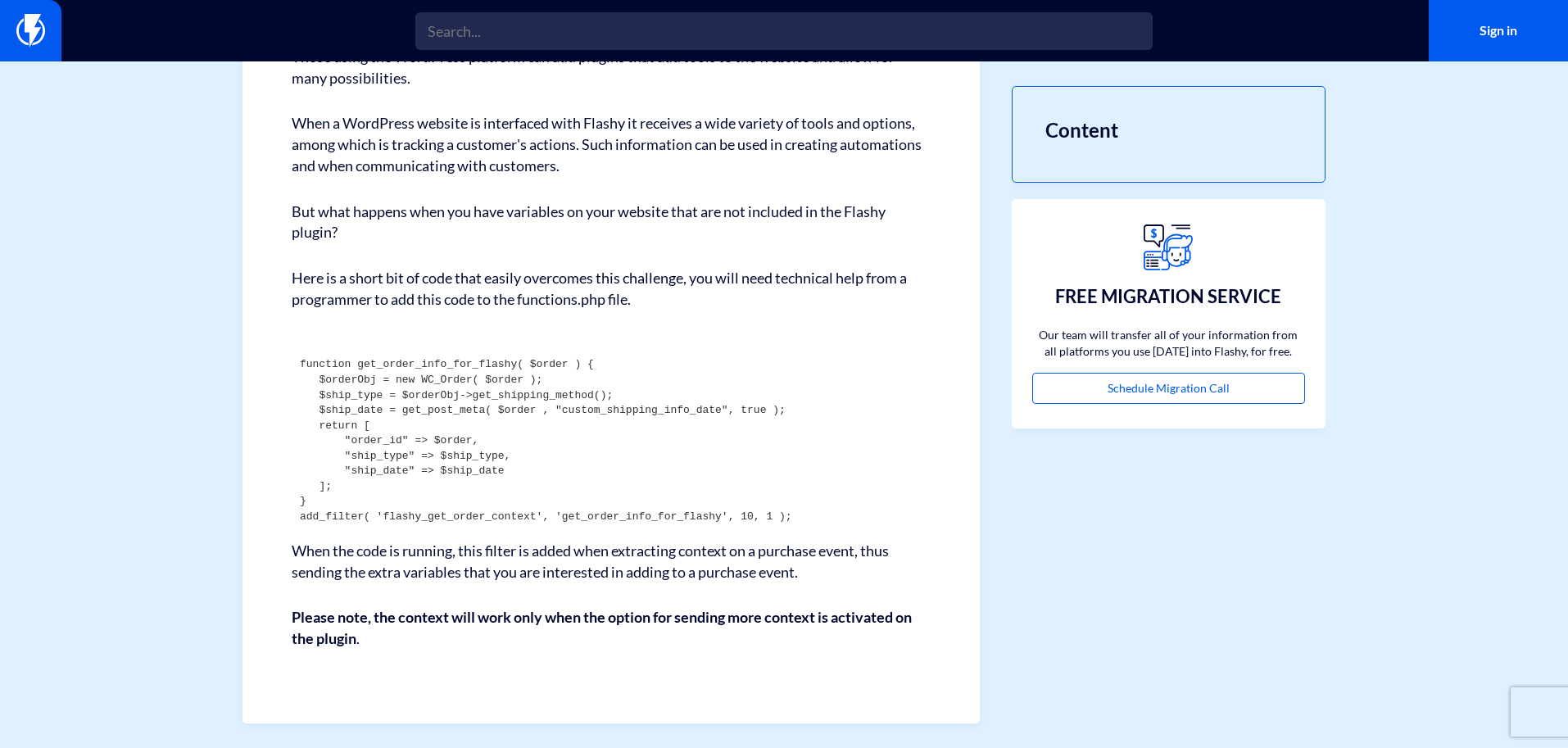 drag, startPoint x: 795, startPoint y: 510, endPoint x: 433, endPoint y: 170, distance: 496.6327 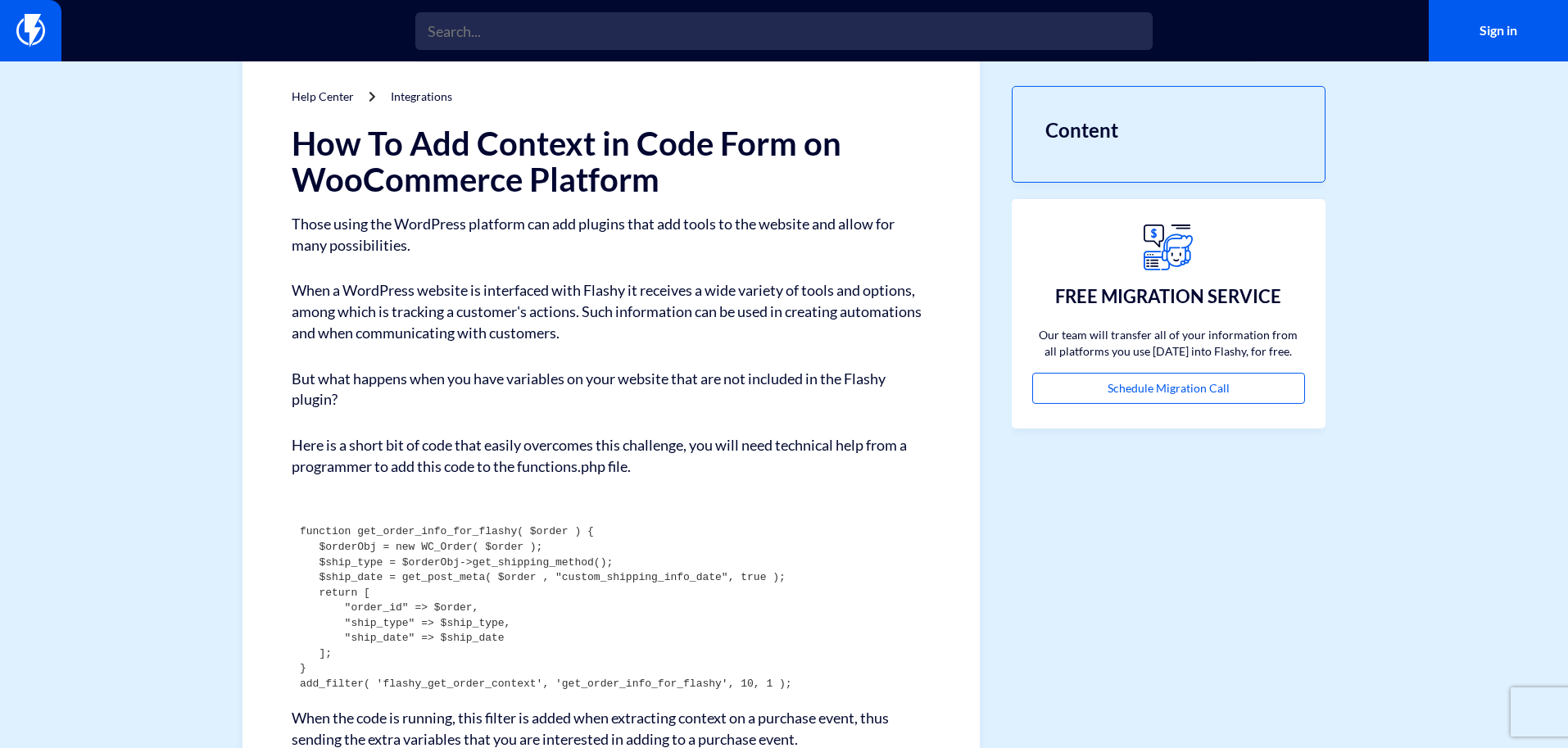 scroll, scrollTop: 0, scrollLeft: 0, axis: both 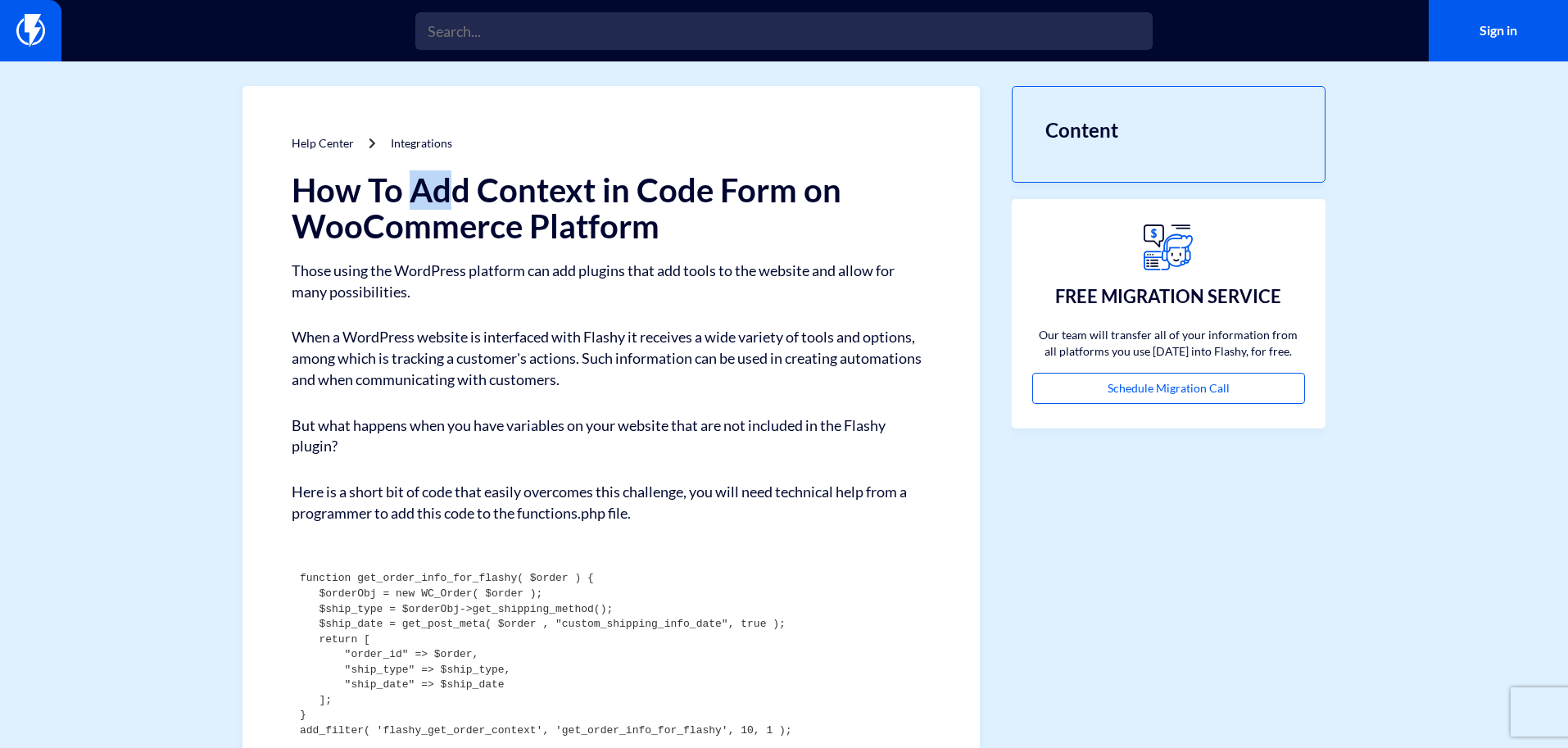 drag, startPoint x: 411, startPoint y: 201, endPoint x: 444, endPoint y: 195, distance: 33.54102 